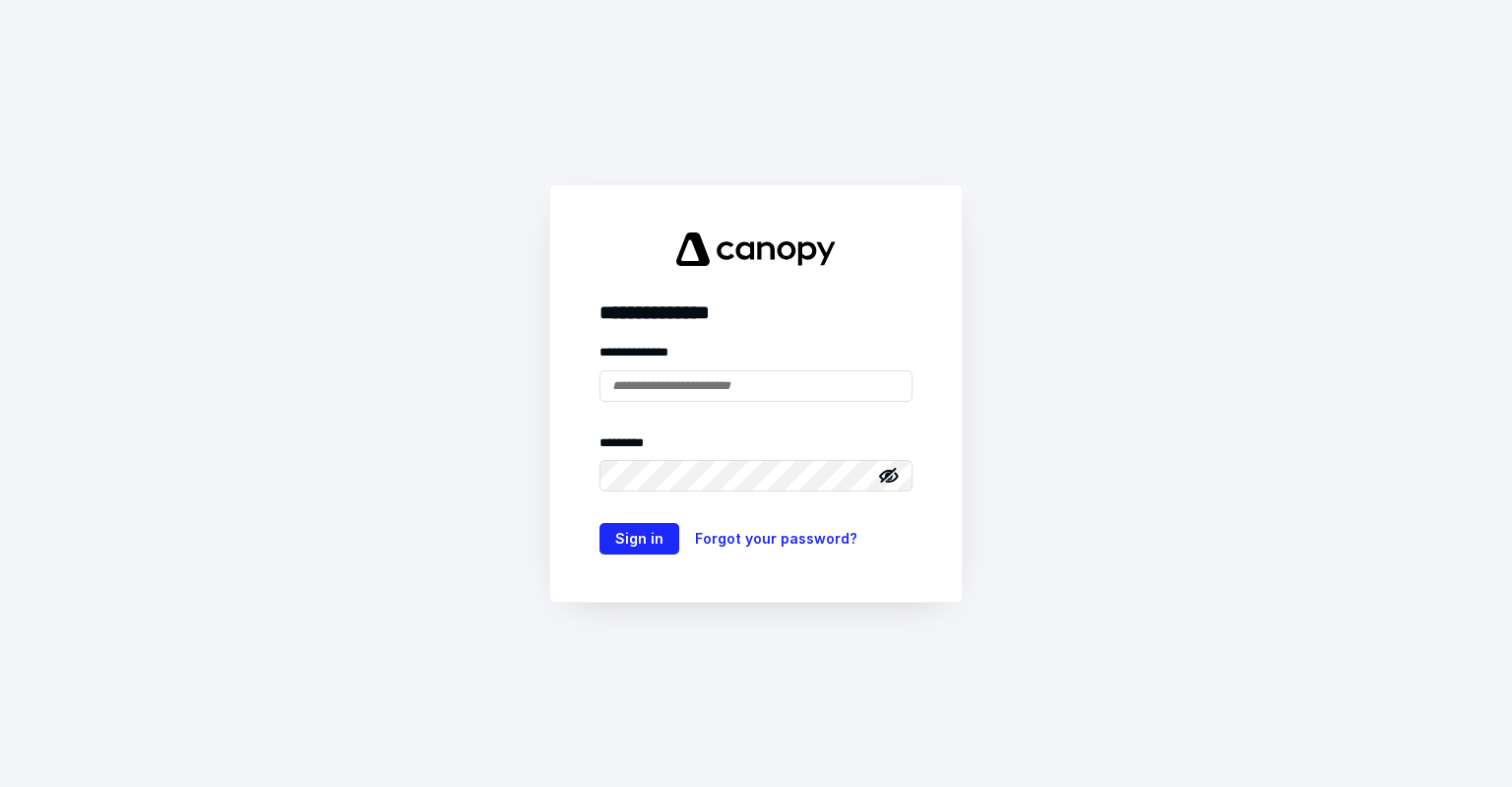 scroll, scrollTop: 0, scrollLeft: 0, axis: both 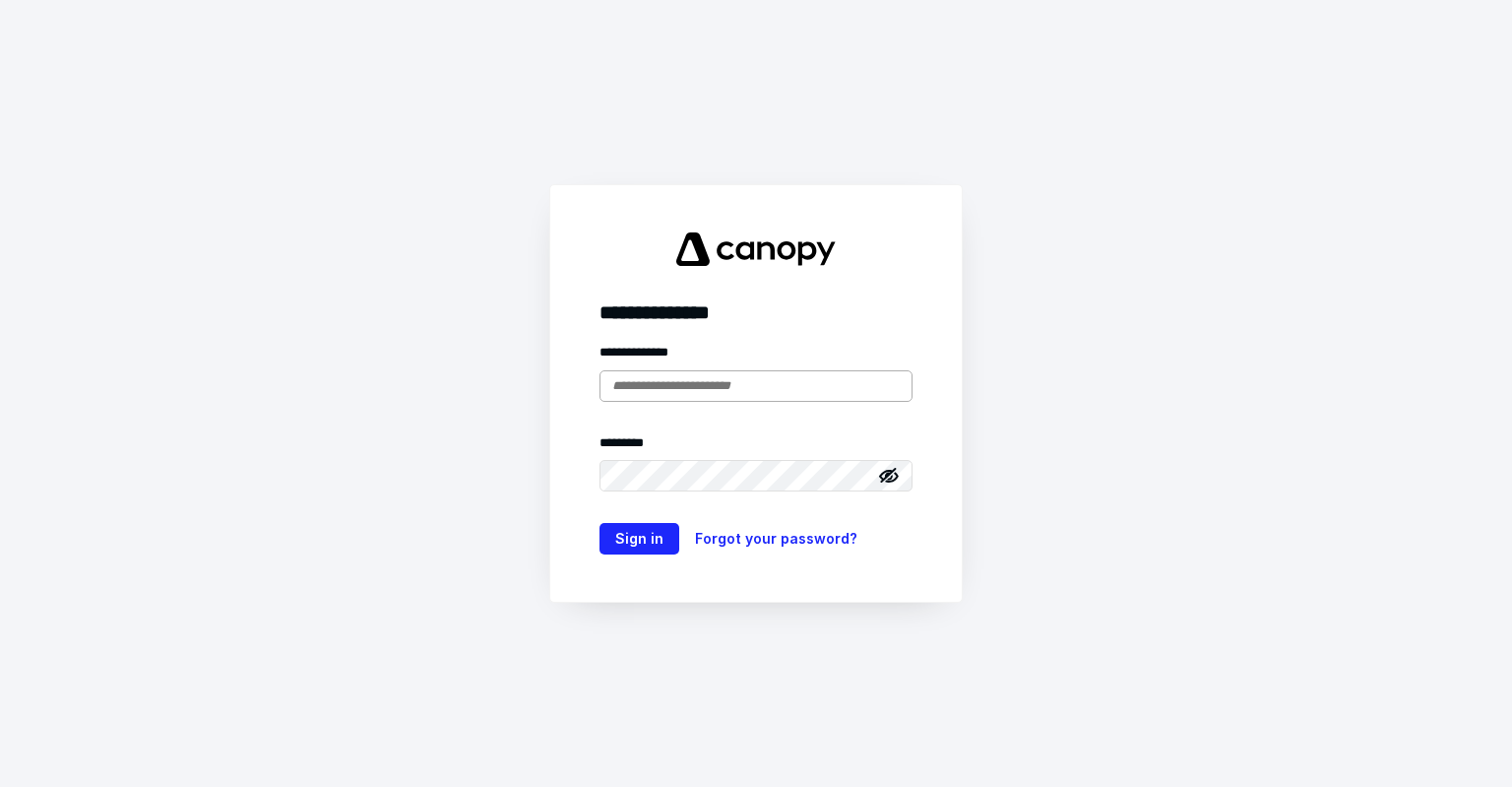 click at bounding box center [756, 386] 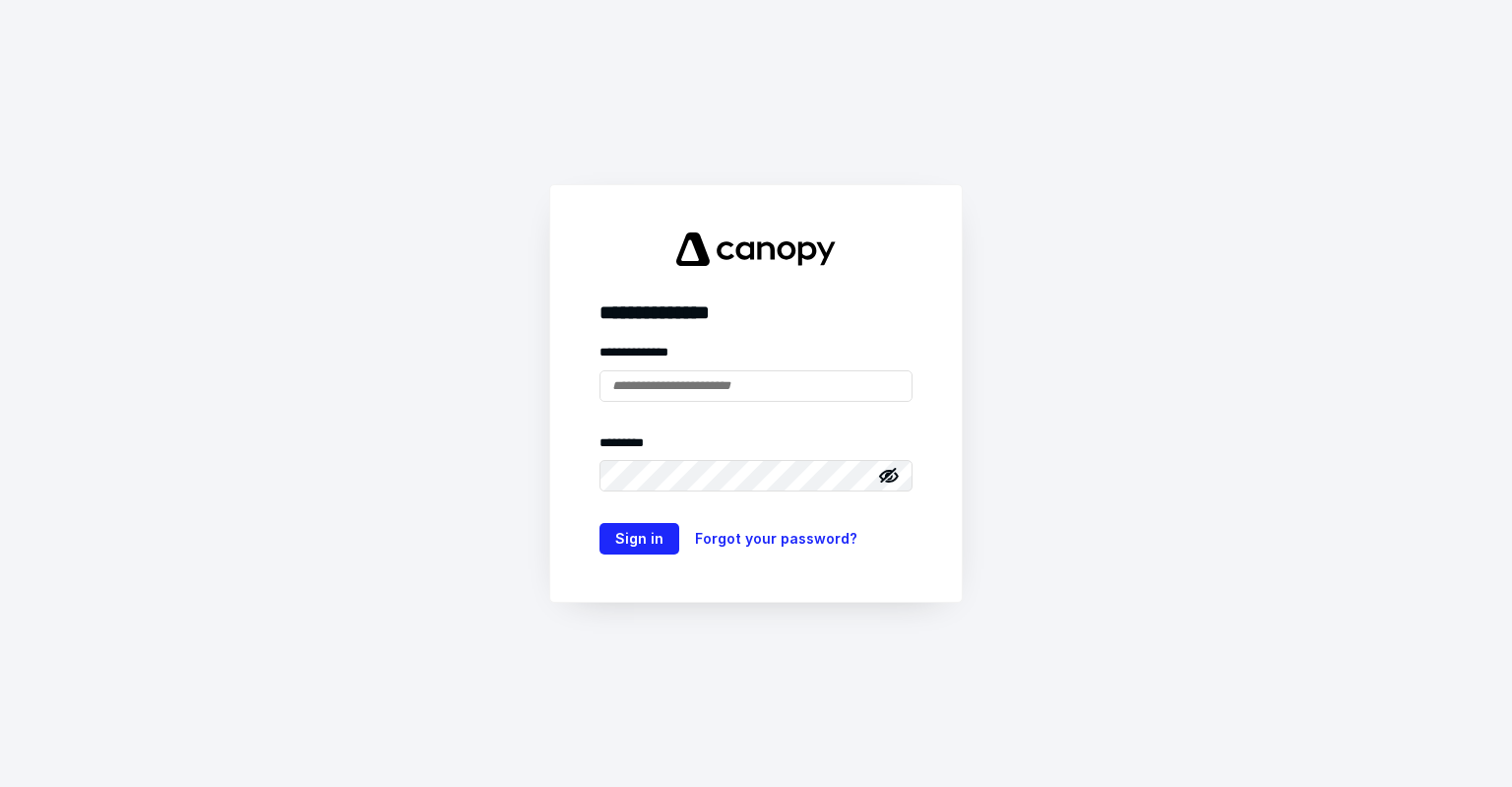 type on "**********" 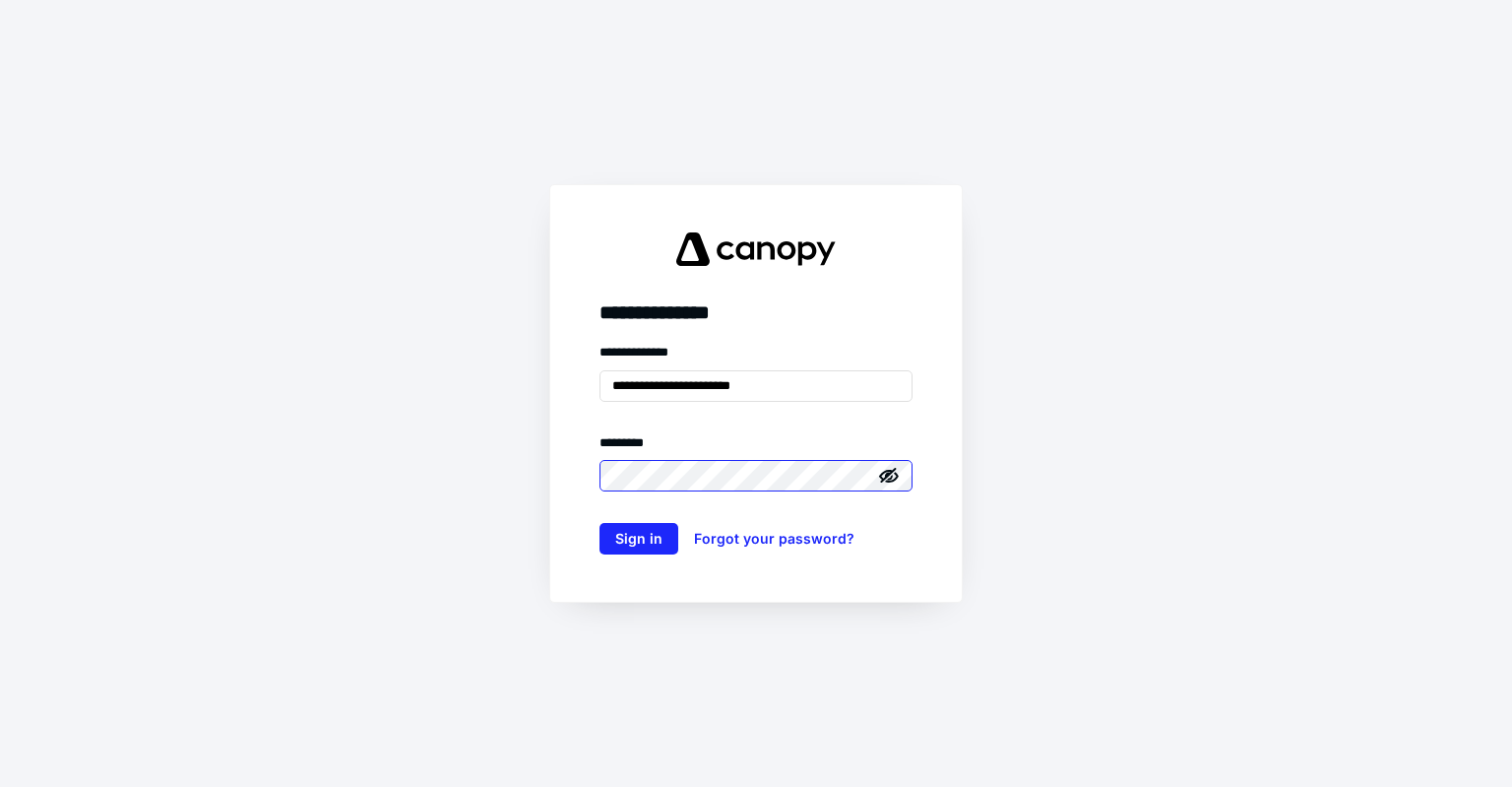 scroll, scrollTop: 0, scrollLeft: 0, axis: both 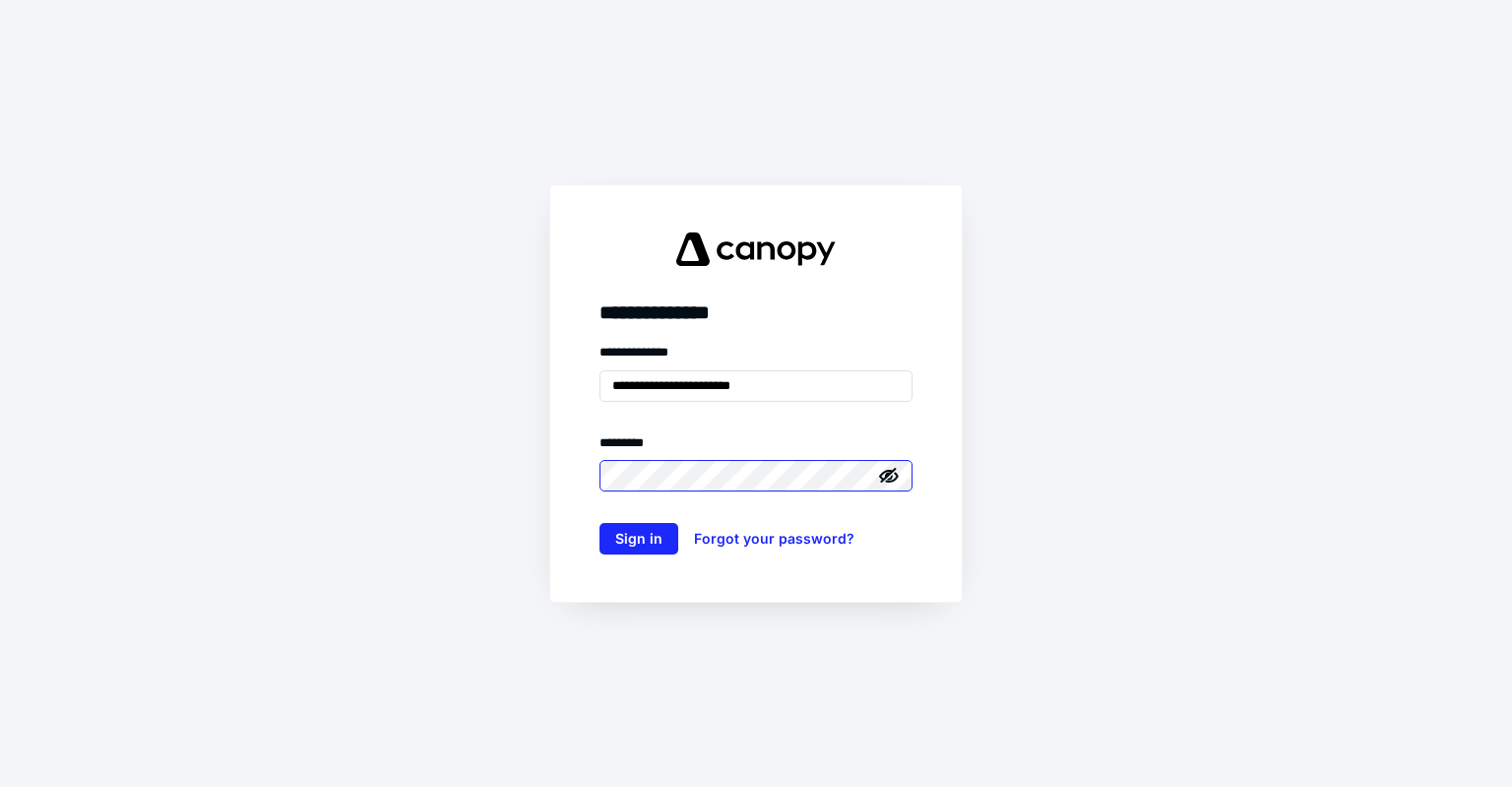 click on "Sign in" at bounding box center [639, 539] 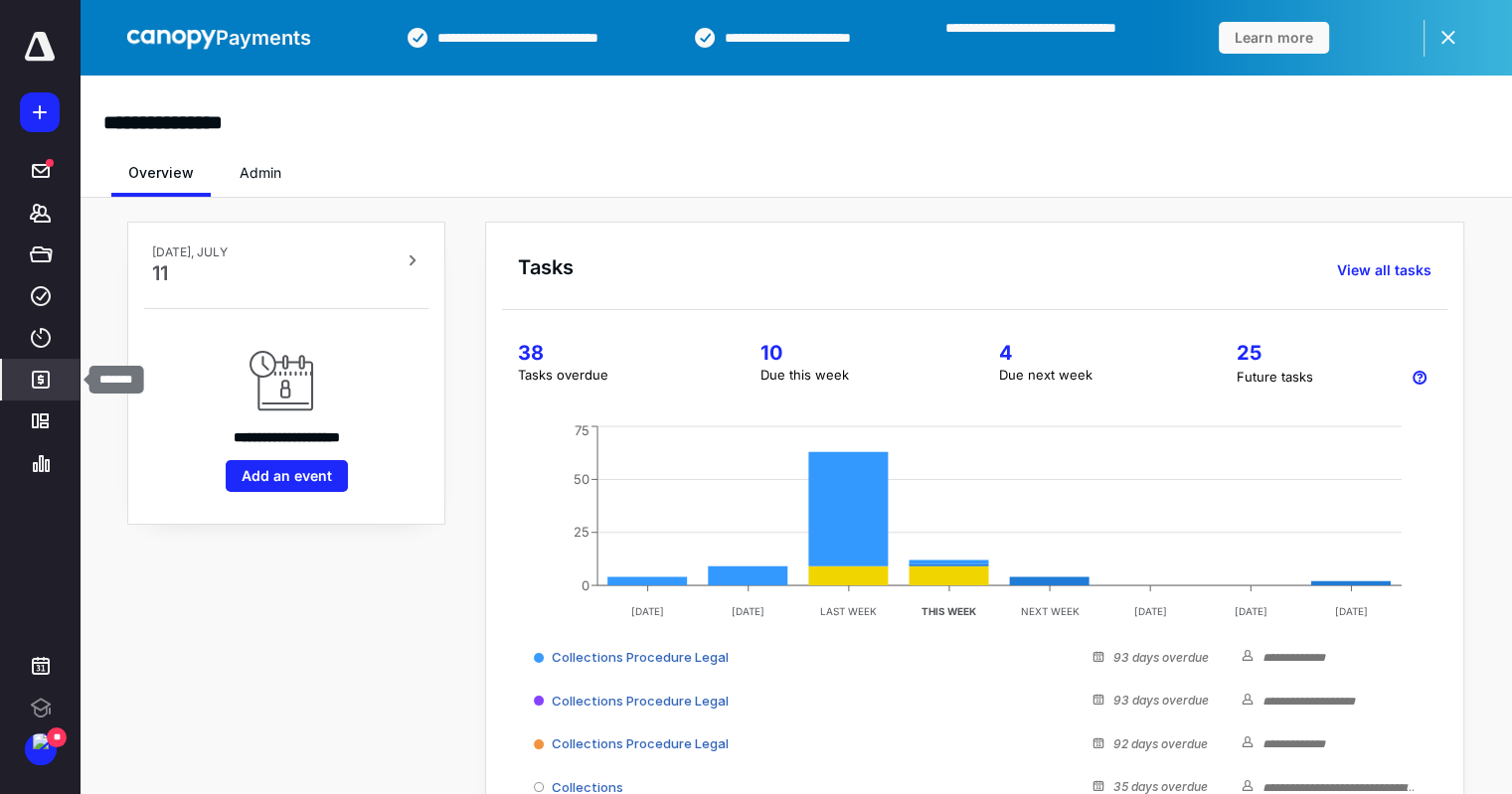 click 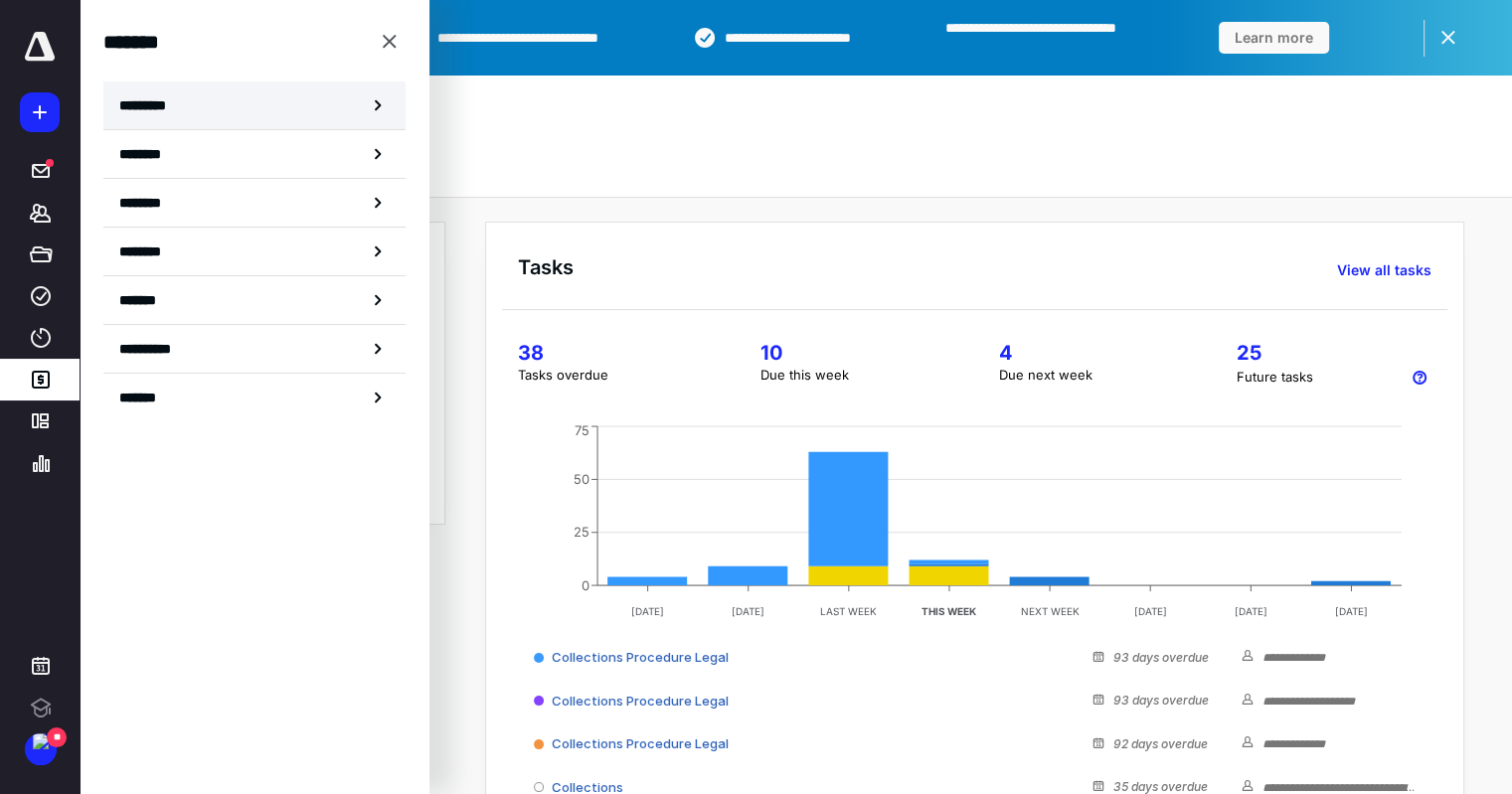 click on "*********" at bounding box center (254, 105) 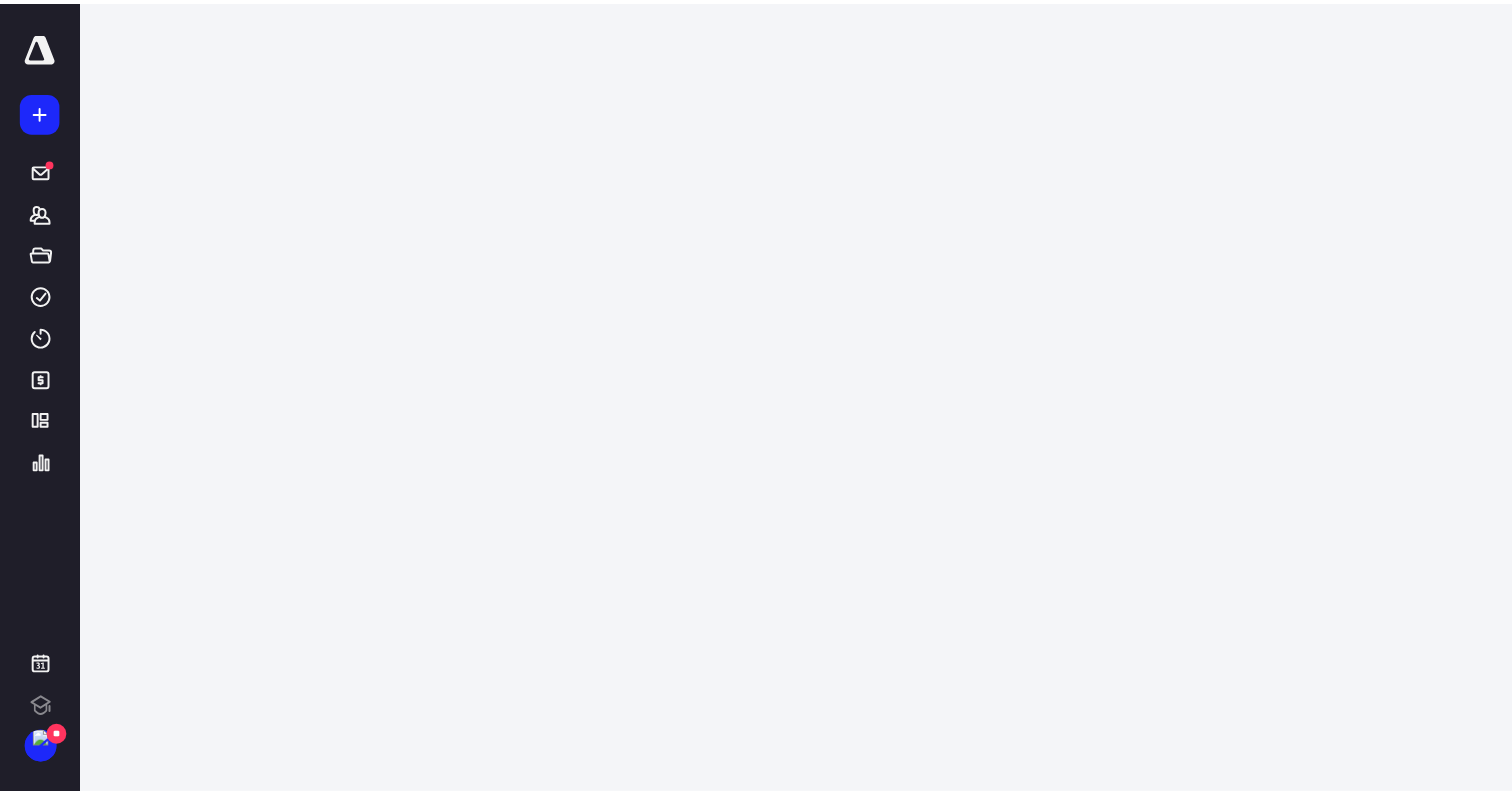 scroll, scrollTop: 0, scrollLeft: 0, axis: both 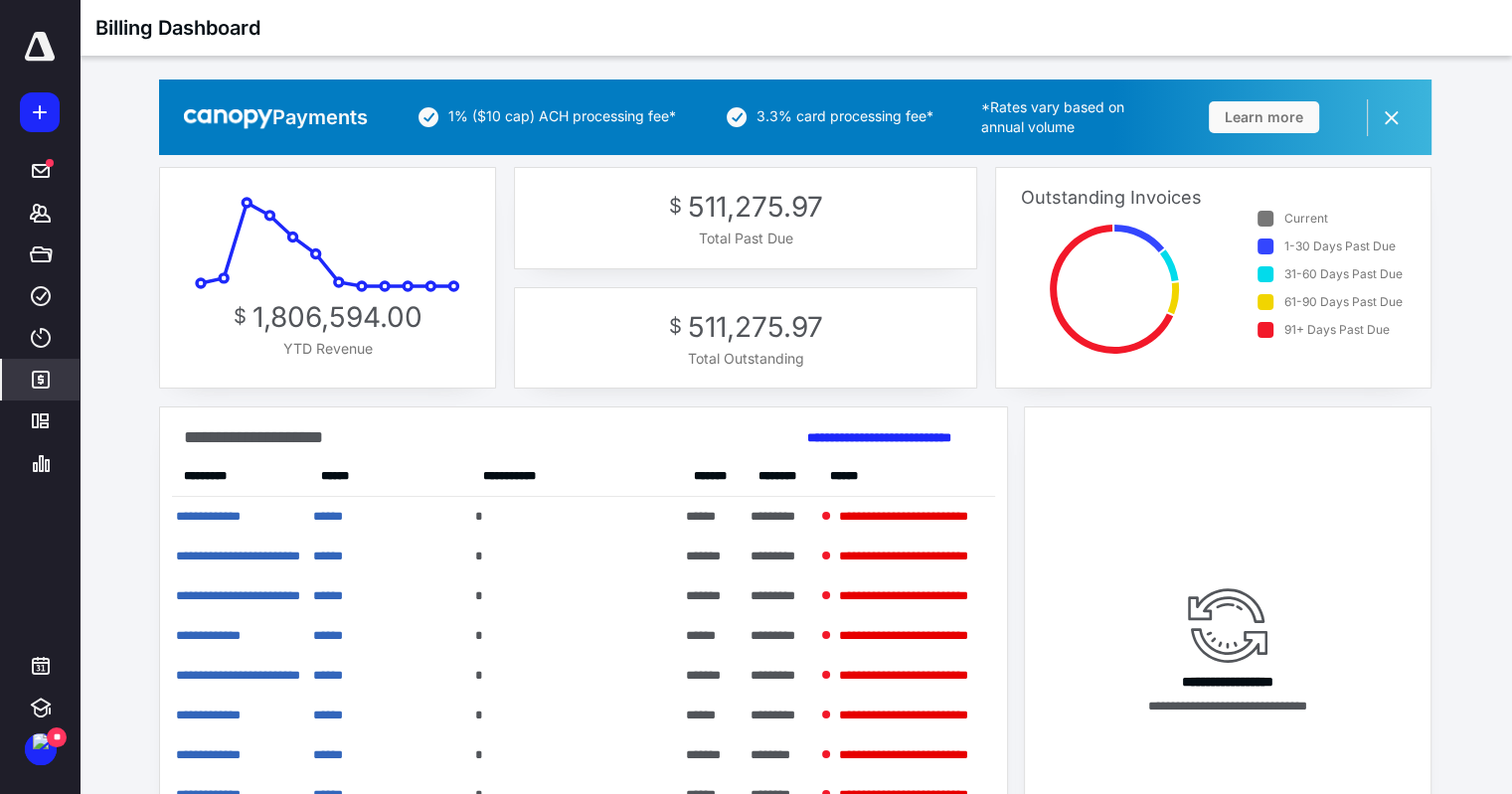click on "Billing Dashboard" at bounding box center (795, 28) 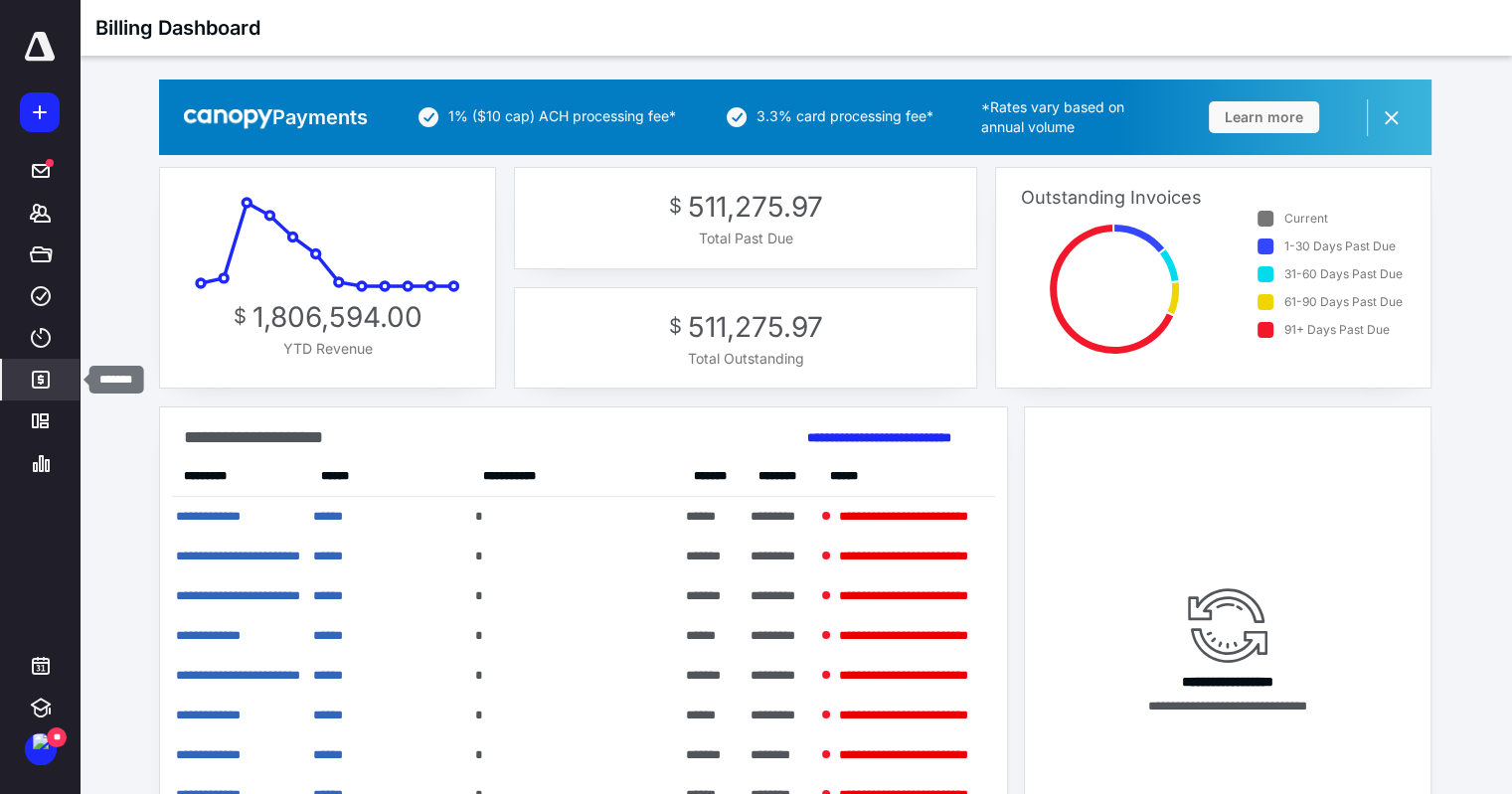 click on "*******" at bounding box center [41, 380] 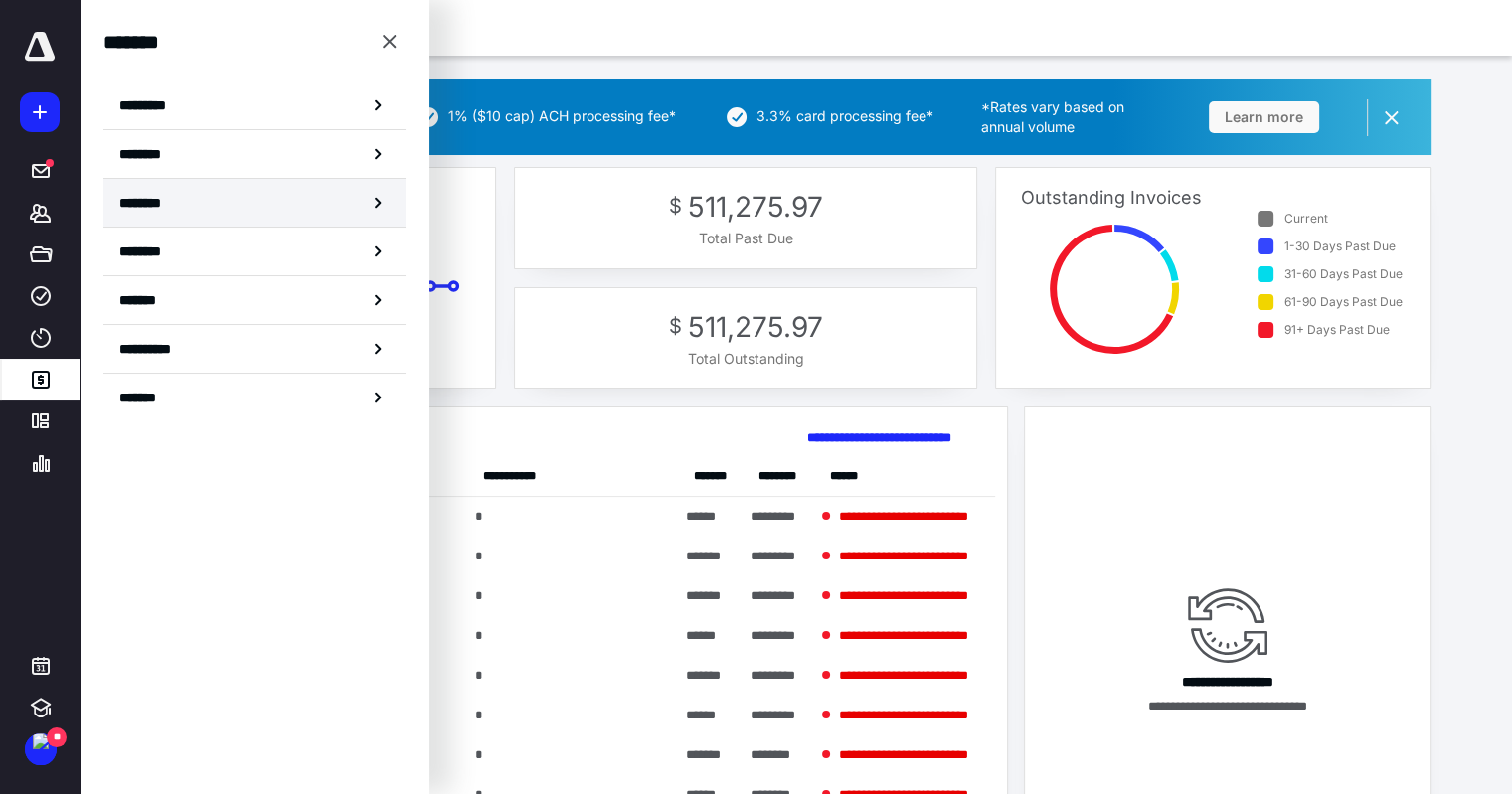 click on "********" at bounding box center (254, 203) 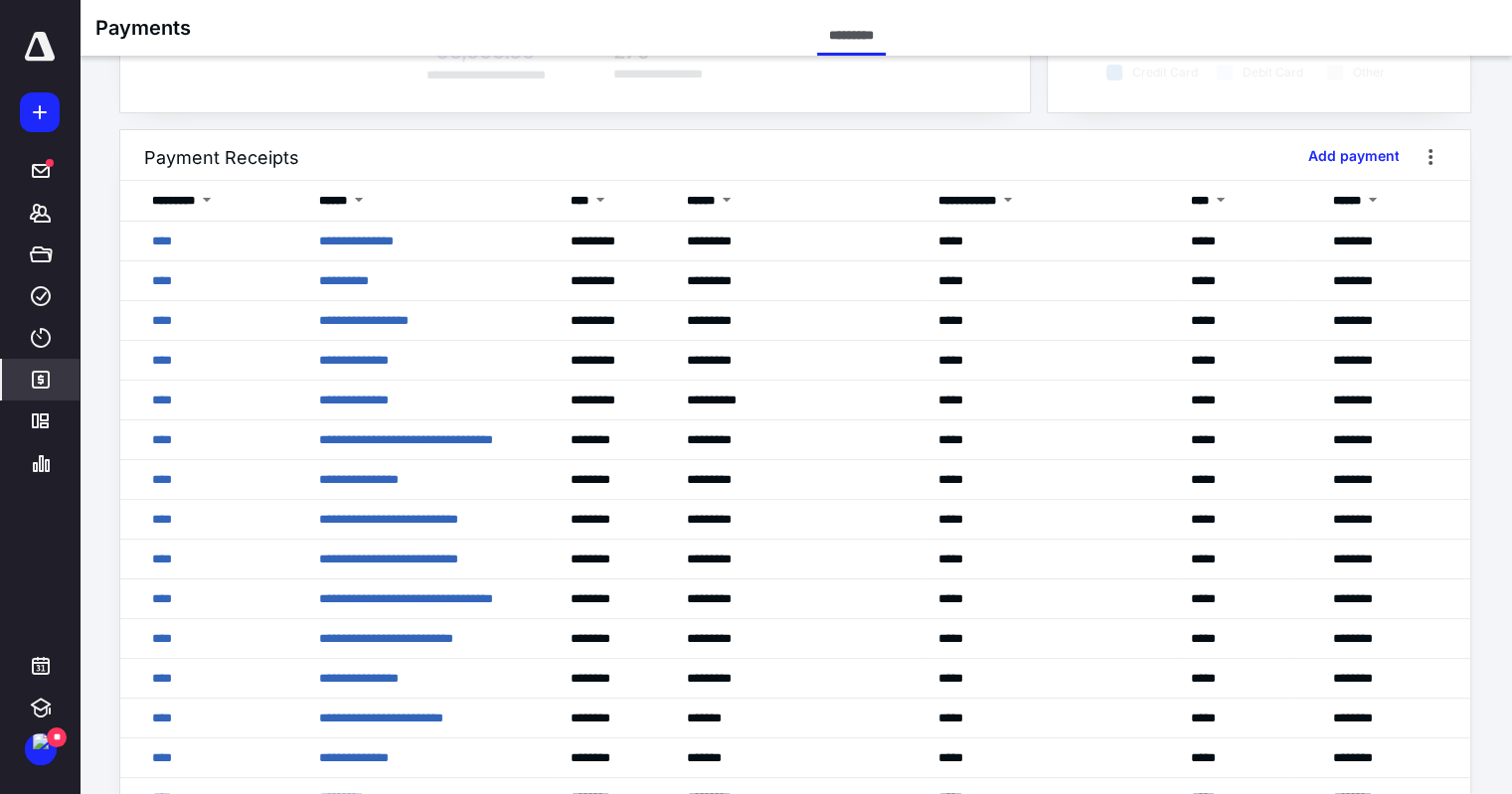 scroll, scrollTop: 421, scrollLeft: 0, axis: vertical 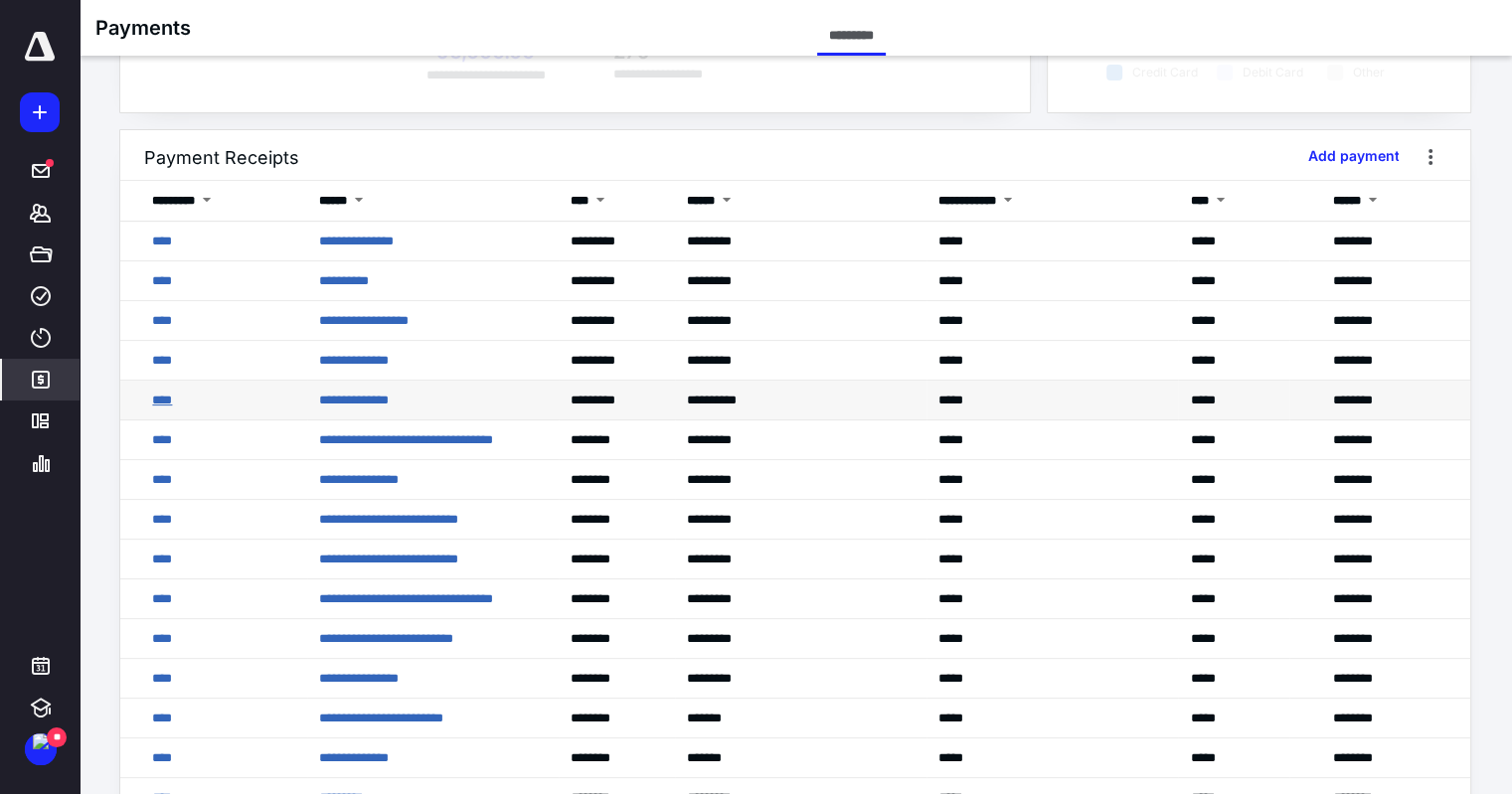 click on "****" at bounding box center (162, 399) 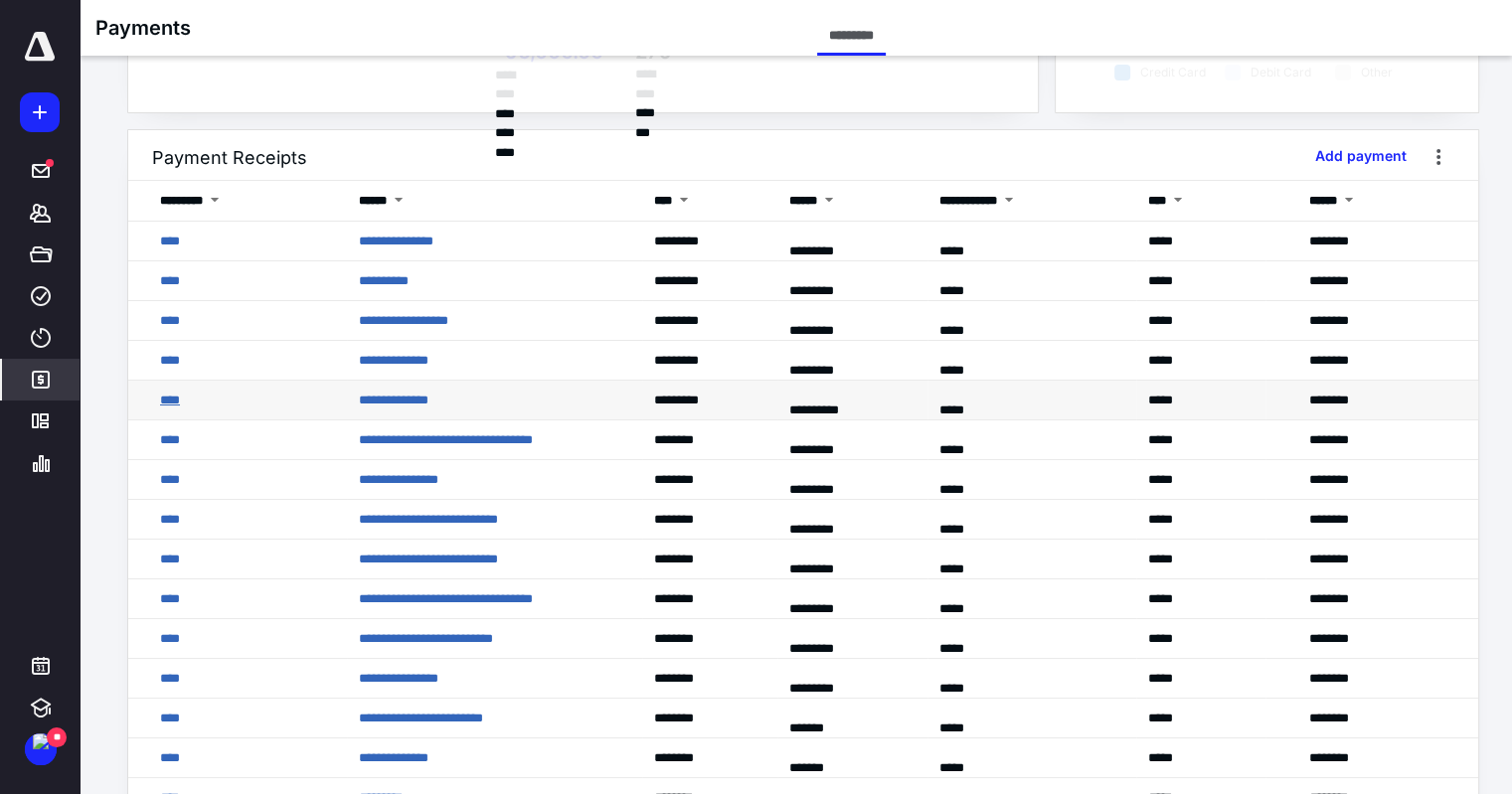 scroll, scrollTop: 0, scrollLeft: 0, axis: both 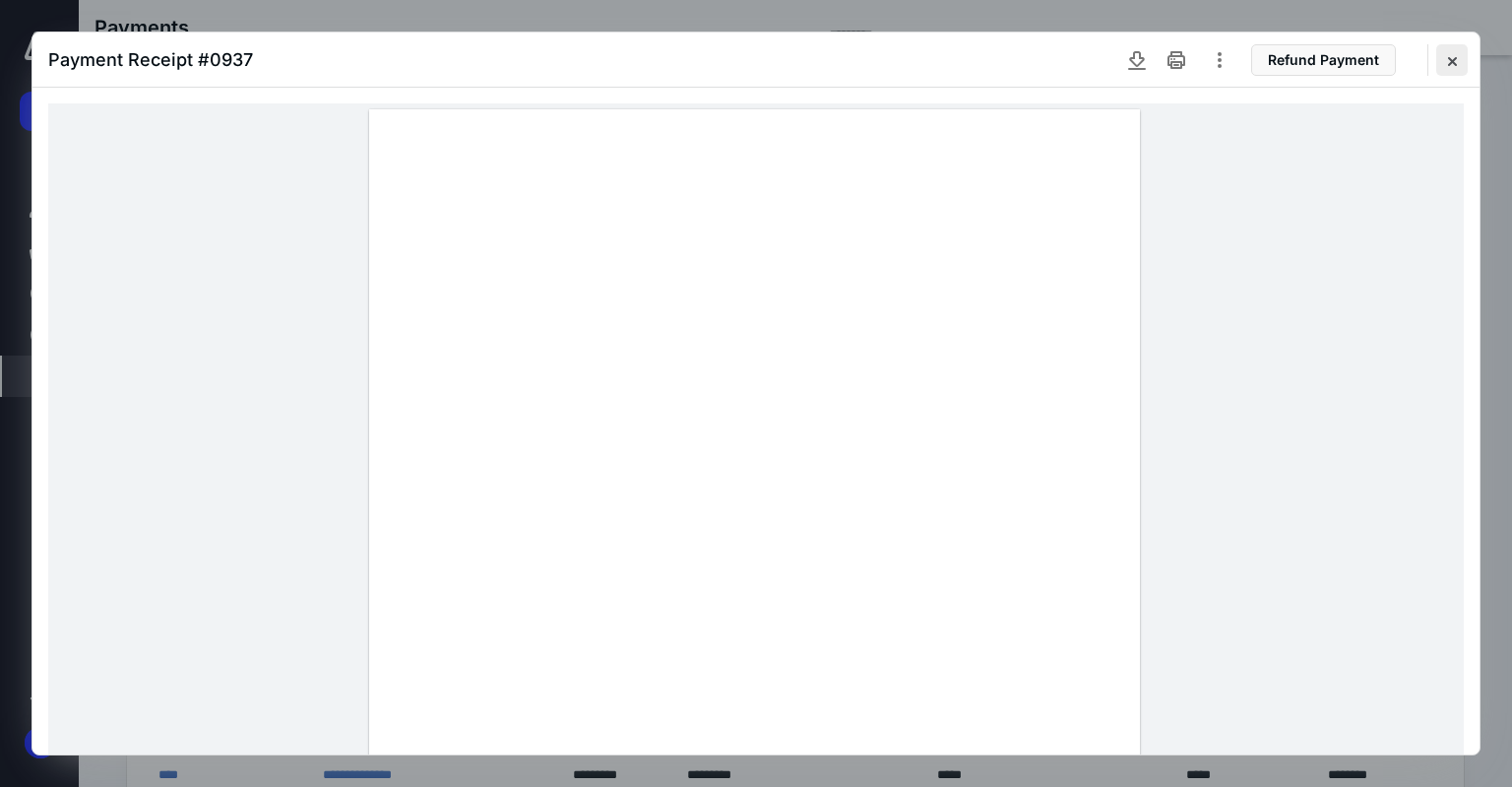 click at bounding box center [1452, 60] 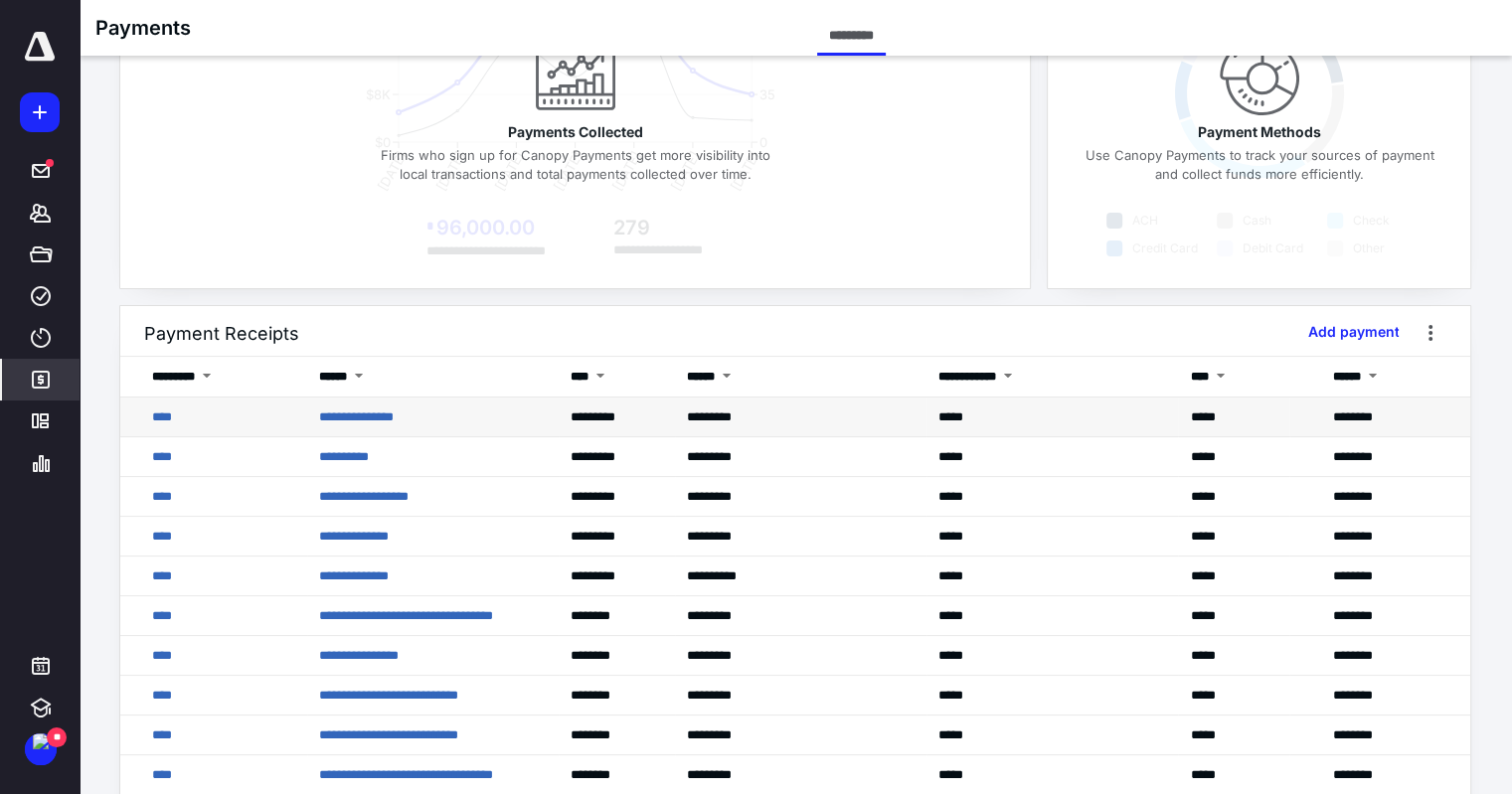 scroll, scrollTop: 254, scrollLeft: 0, axis: vertical 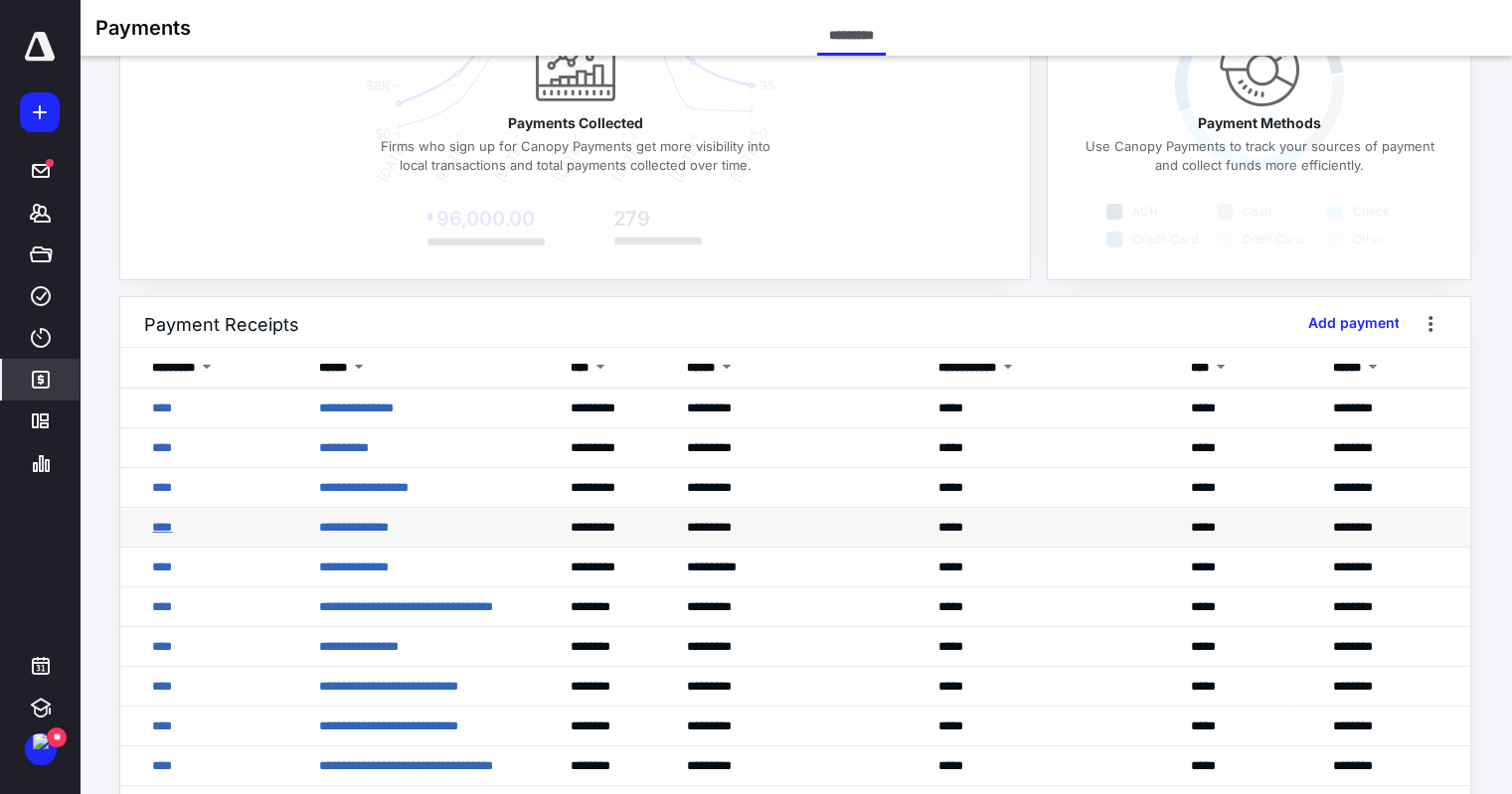 click on "****" at bounding box center [162, 527] 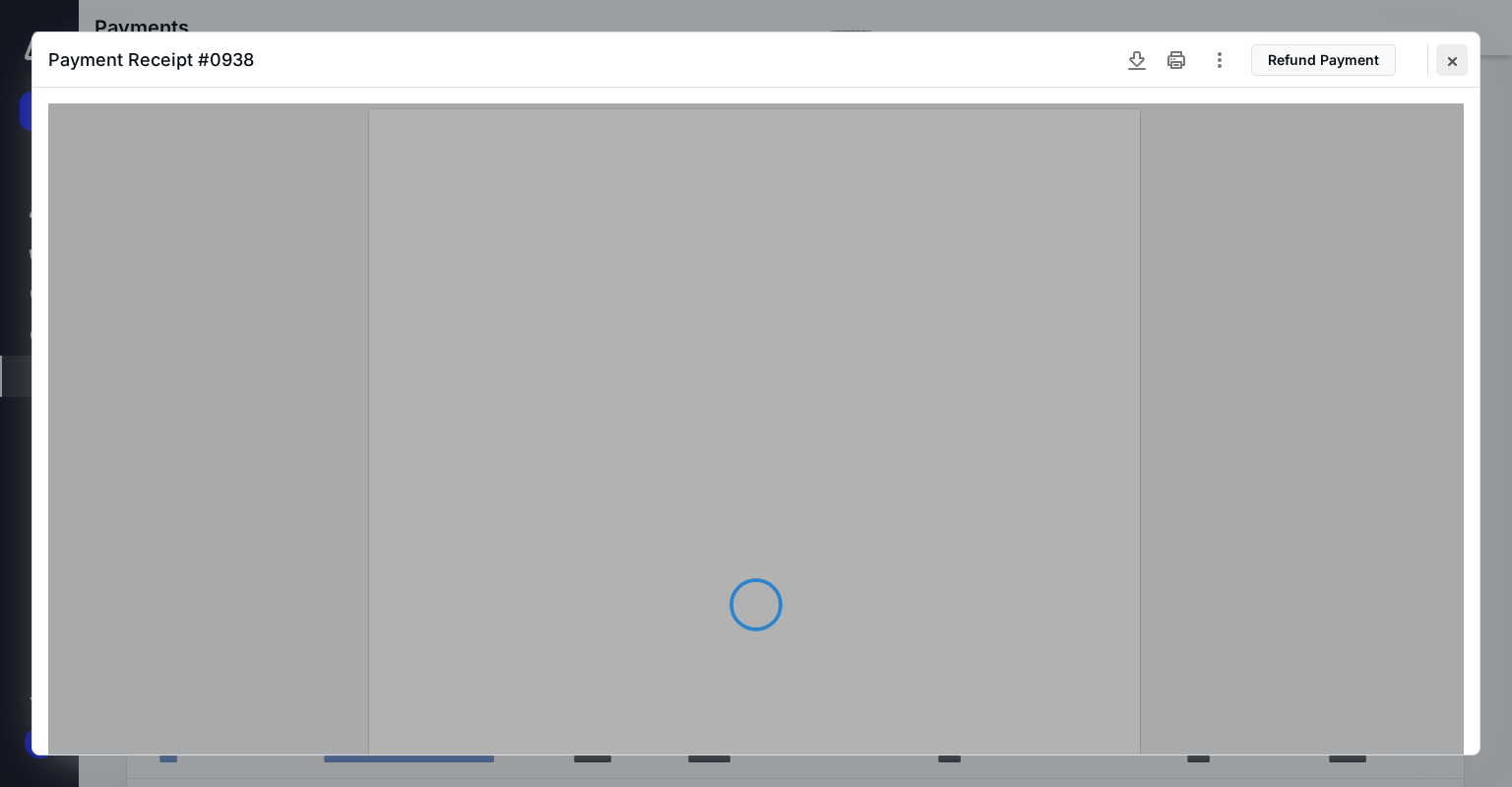 click at bounding box center (1452, 60) 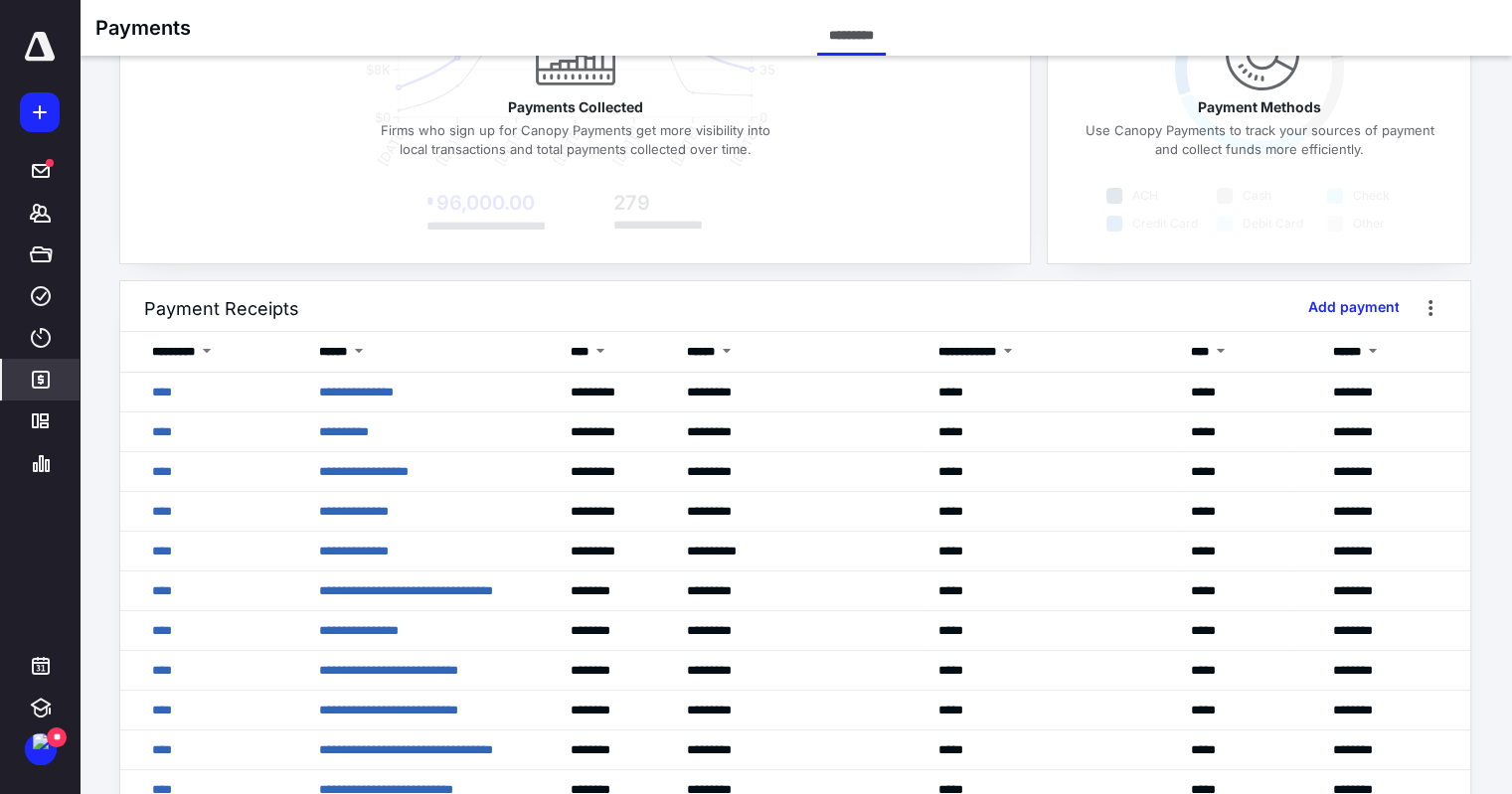 scroll, scrollTop: 325, scrollLeft: 0, axis: vertical 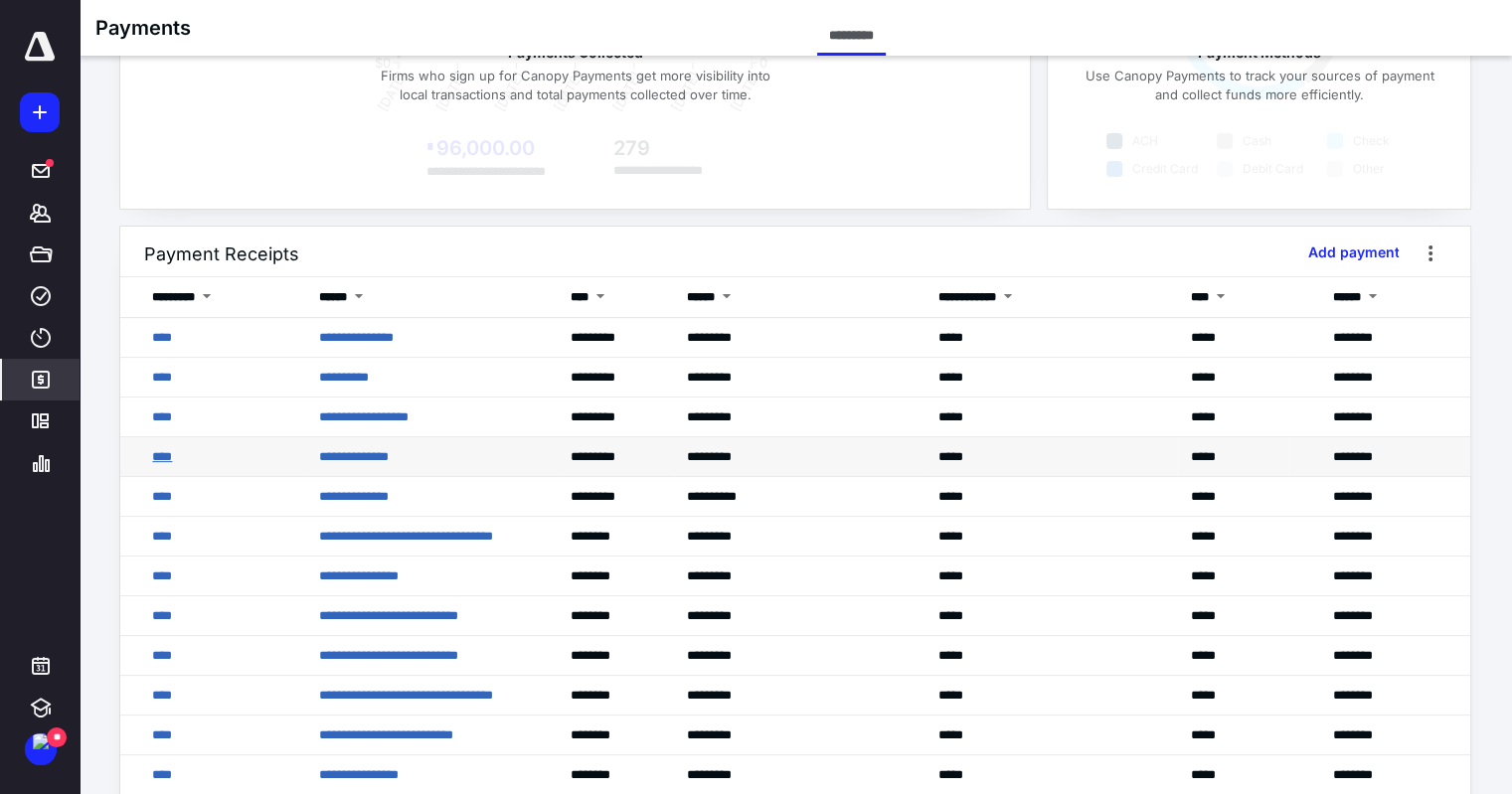 click on "****" at bounding box center (162, 456) 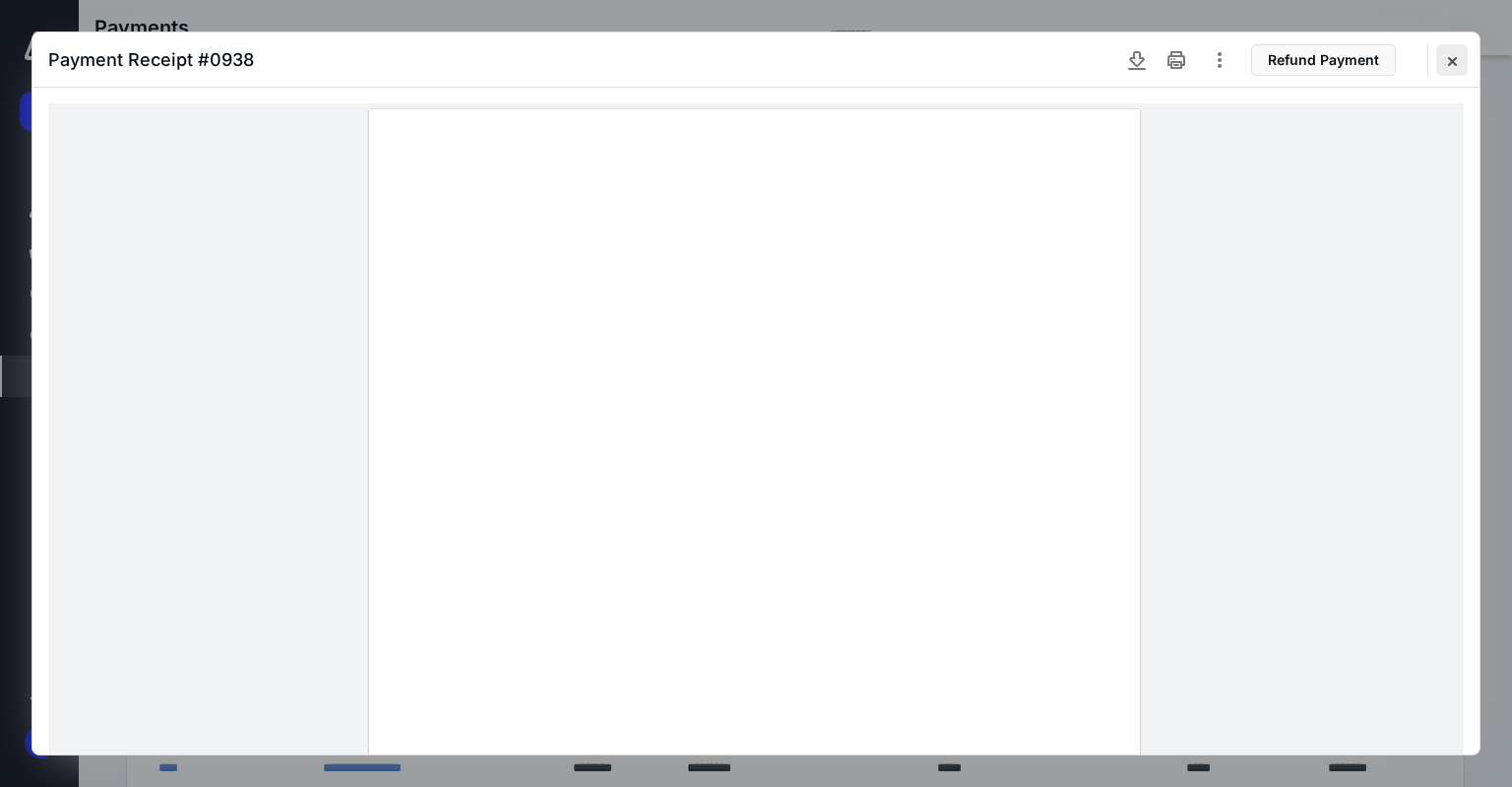 click at bounding box center [1452, 60] 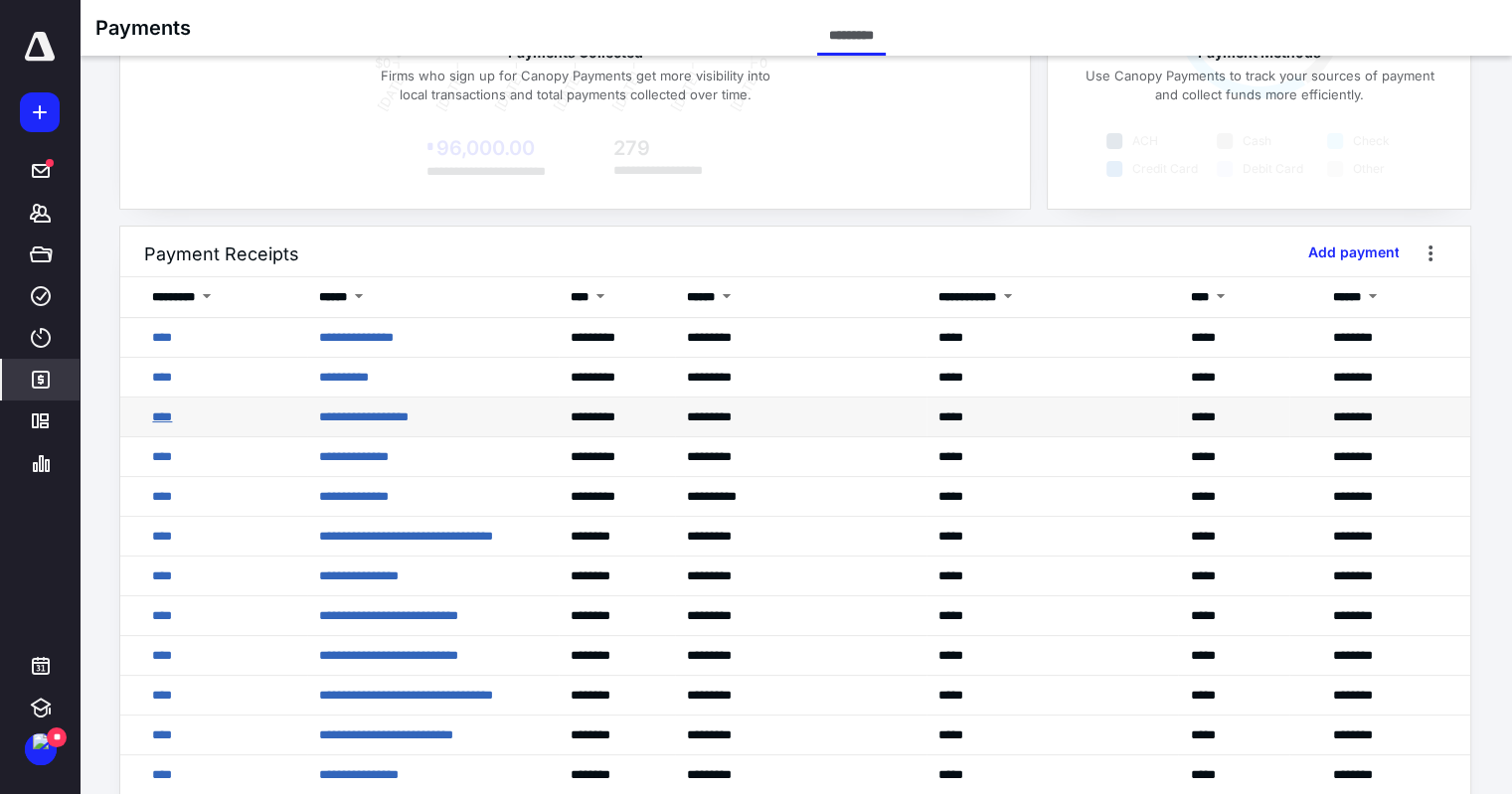 click on "****" at bounding box center (162, 416) 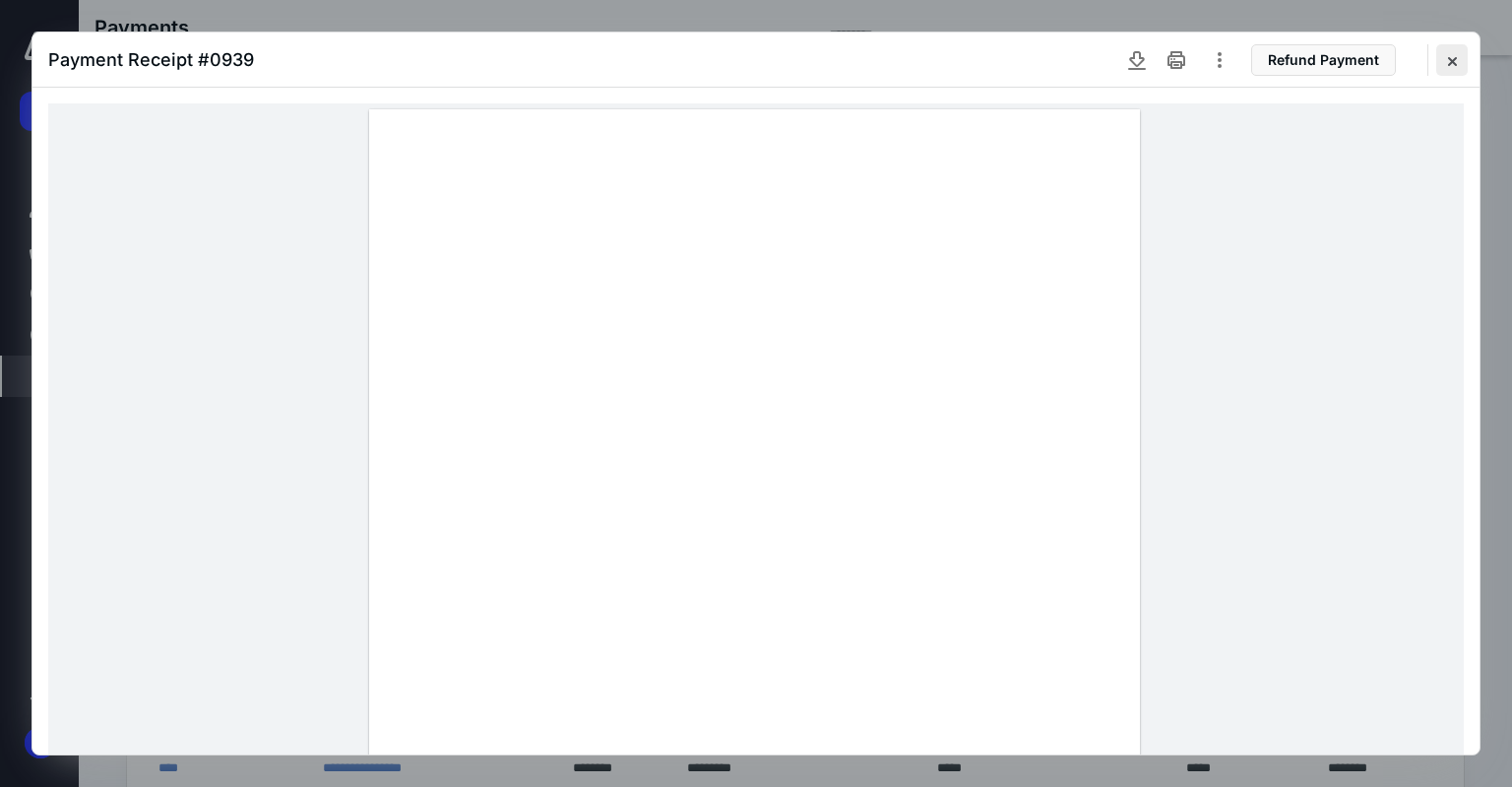 click at bounding box center (1452, 60) 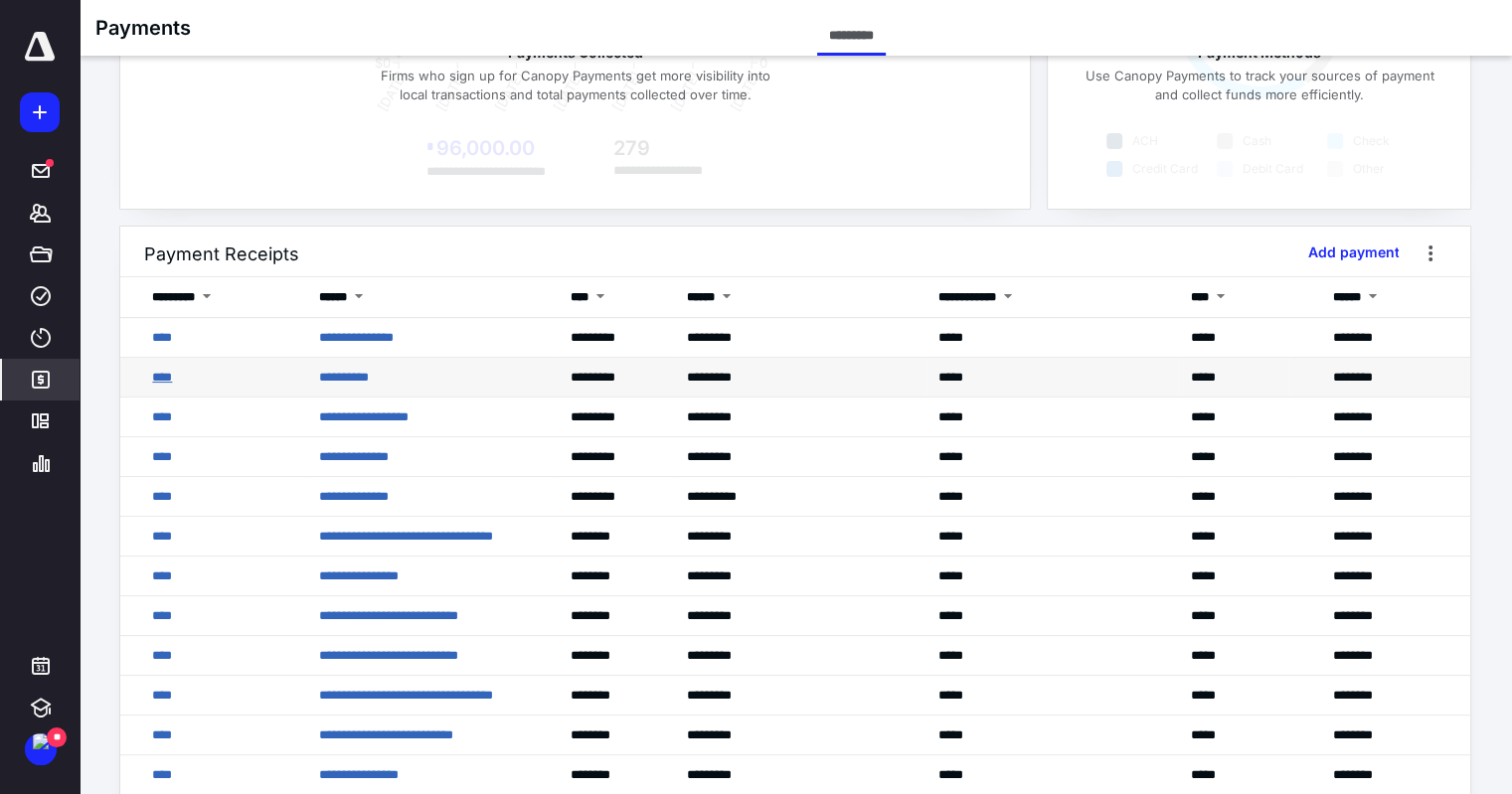 click on "****" at bounding box center (162, 377) 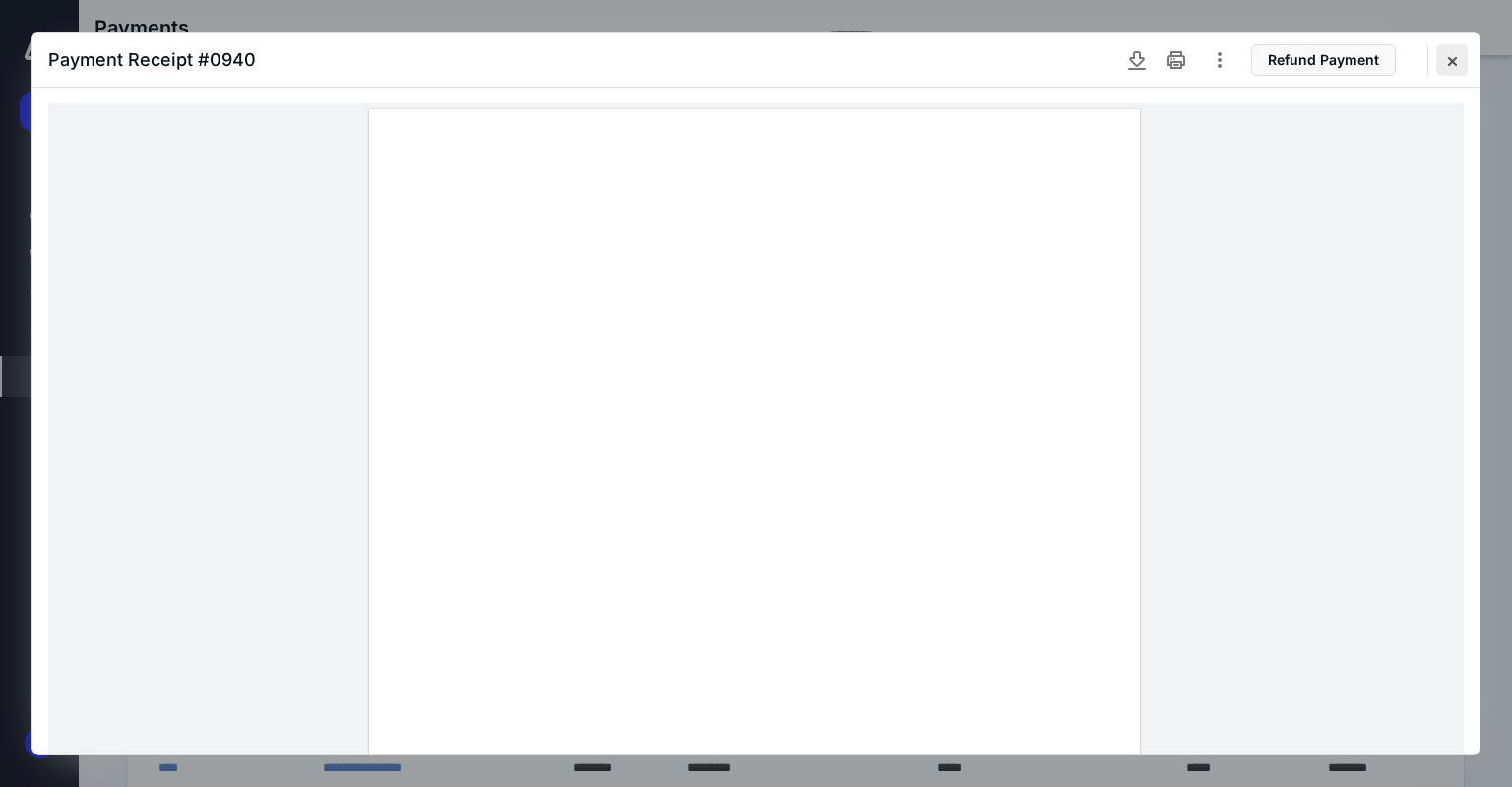 click at bounding box center (1452, 60) 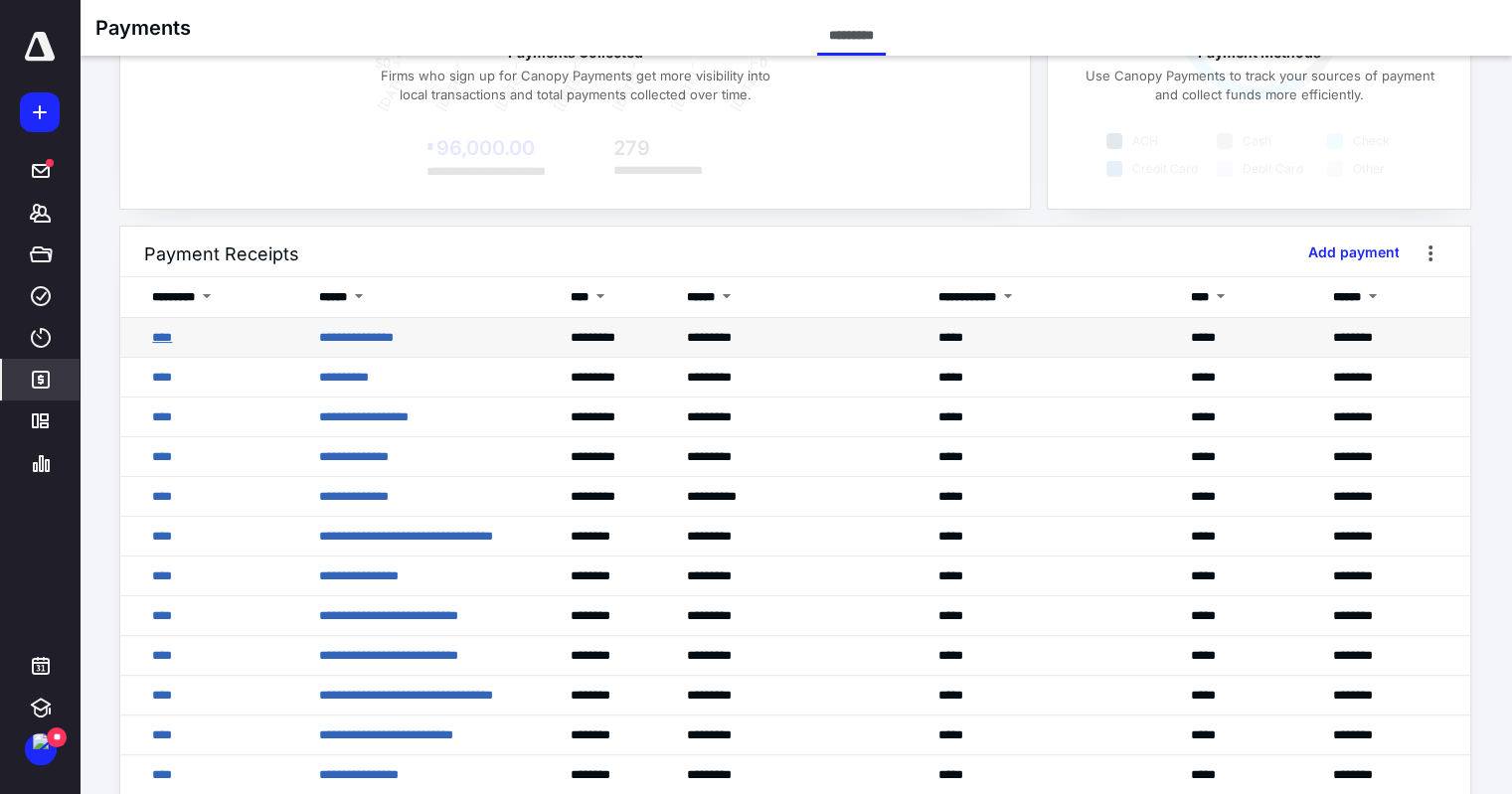click on "****" at bounding box center (162, 337) 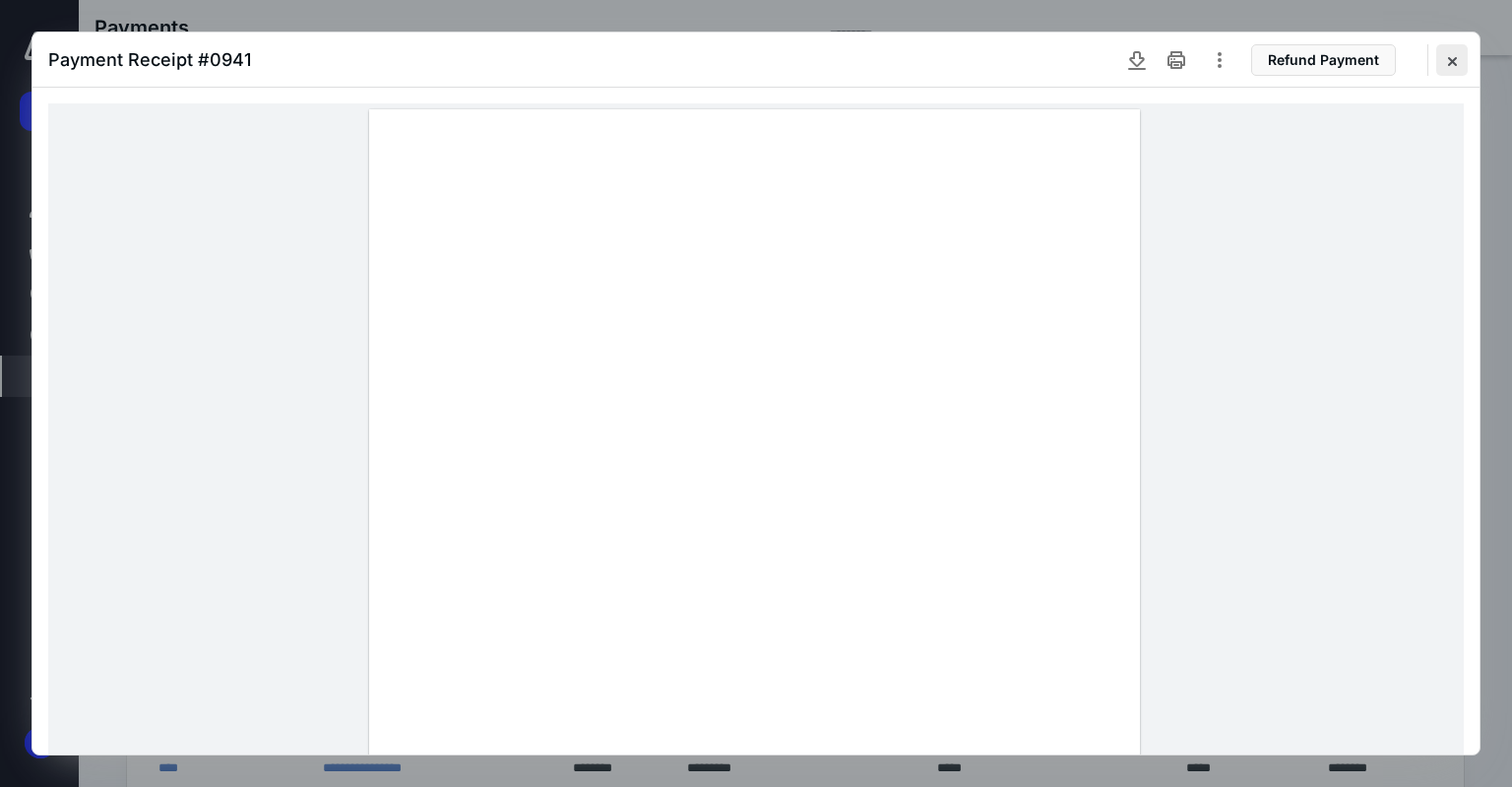 click at bounding box center [1452, 60] 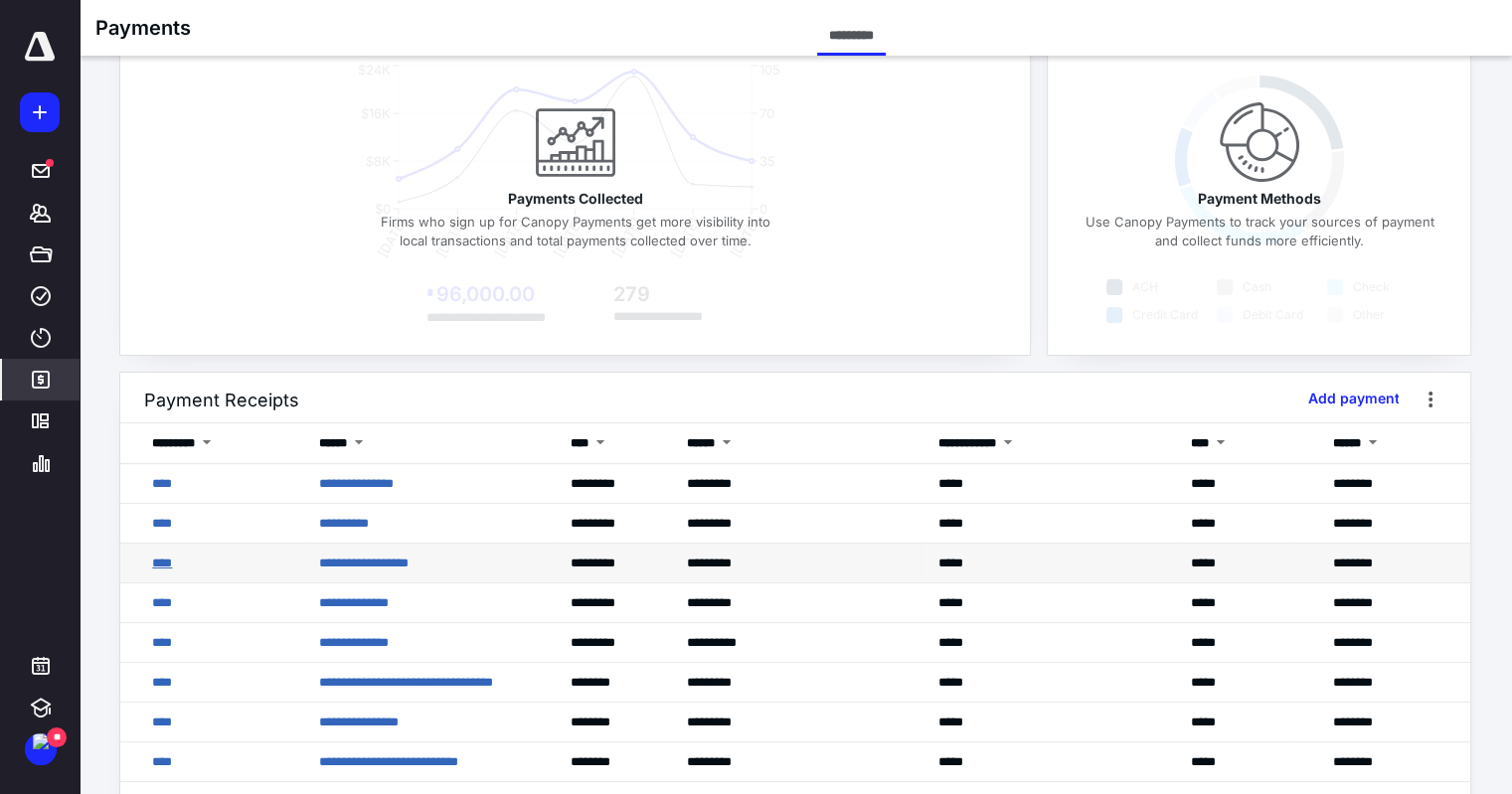scroll, scrollTop: 178, scrollLeft: 0, axis: vertical 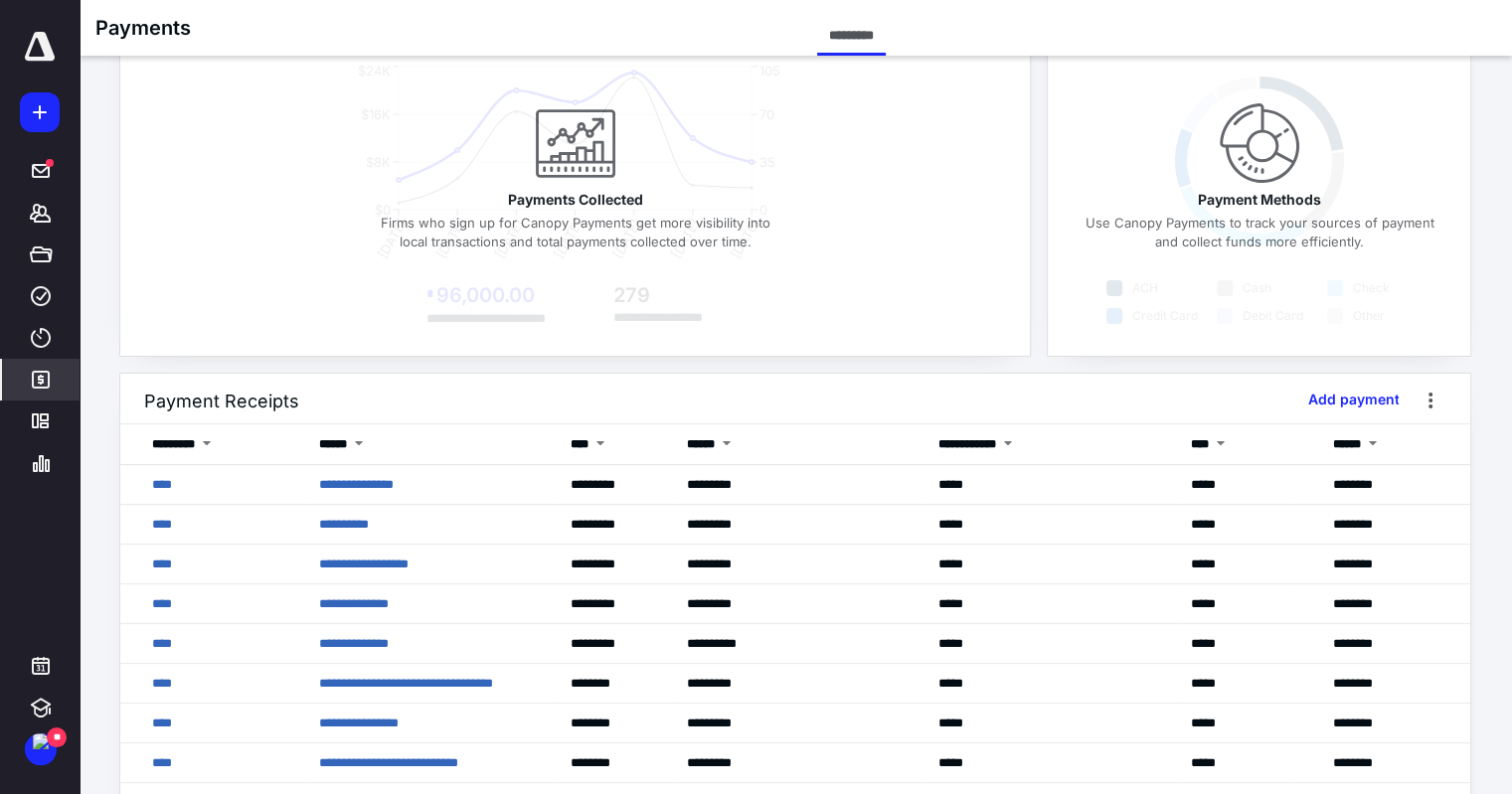 click on "**********" at bounding box center (795, 181) 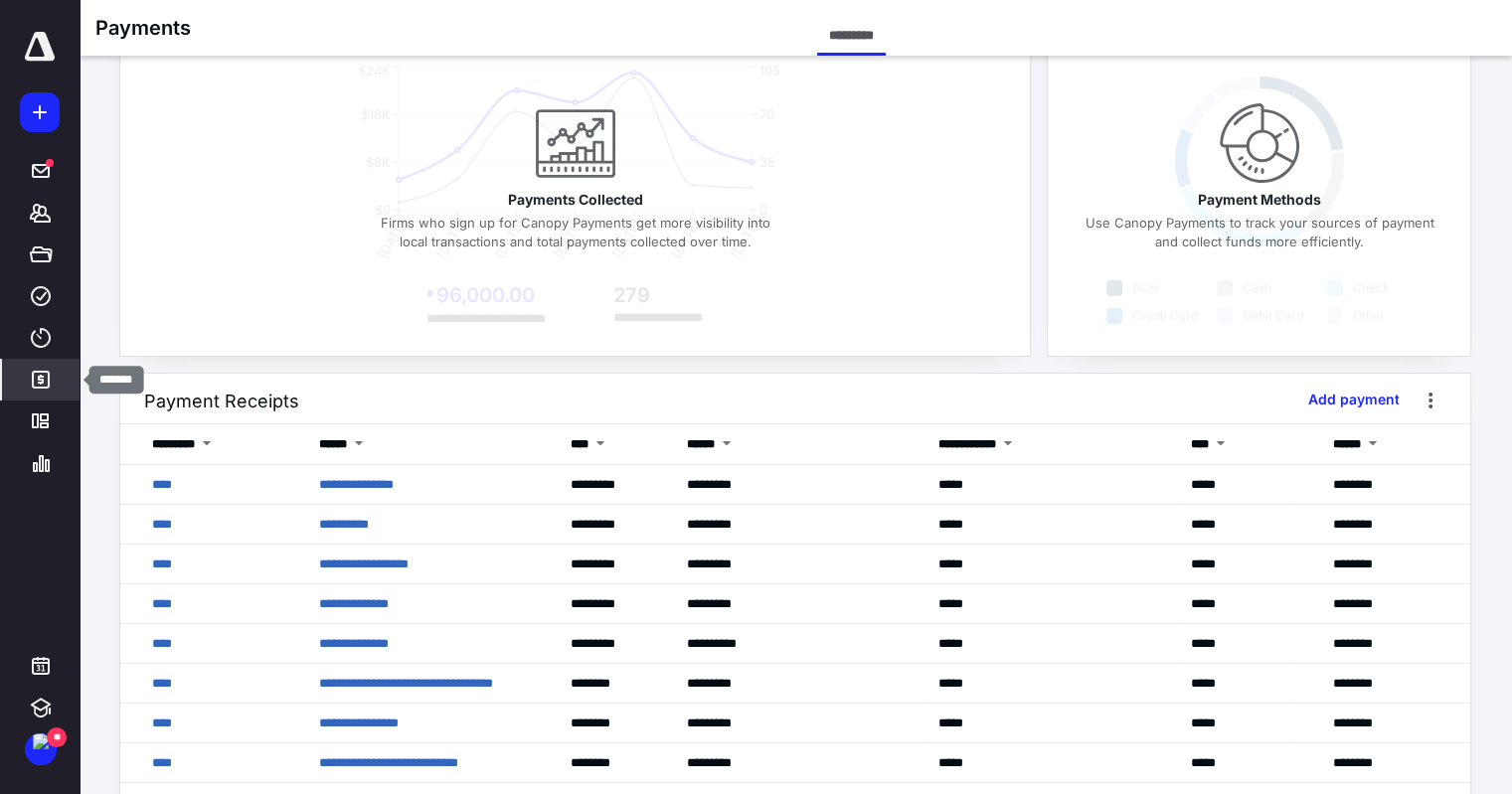 click 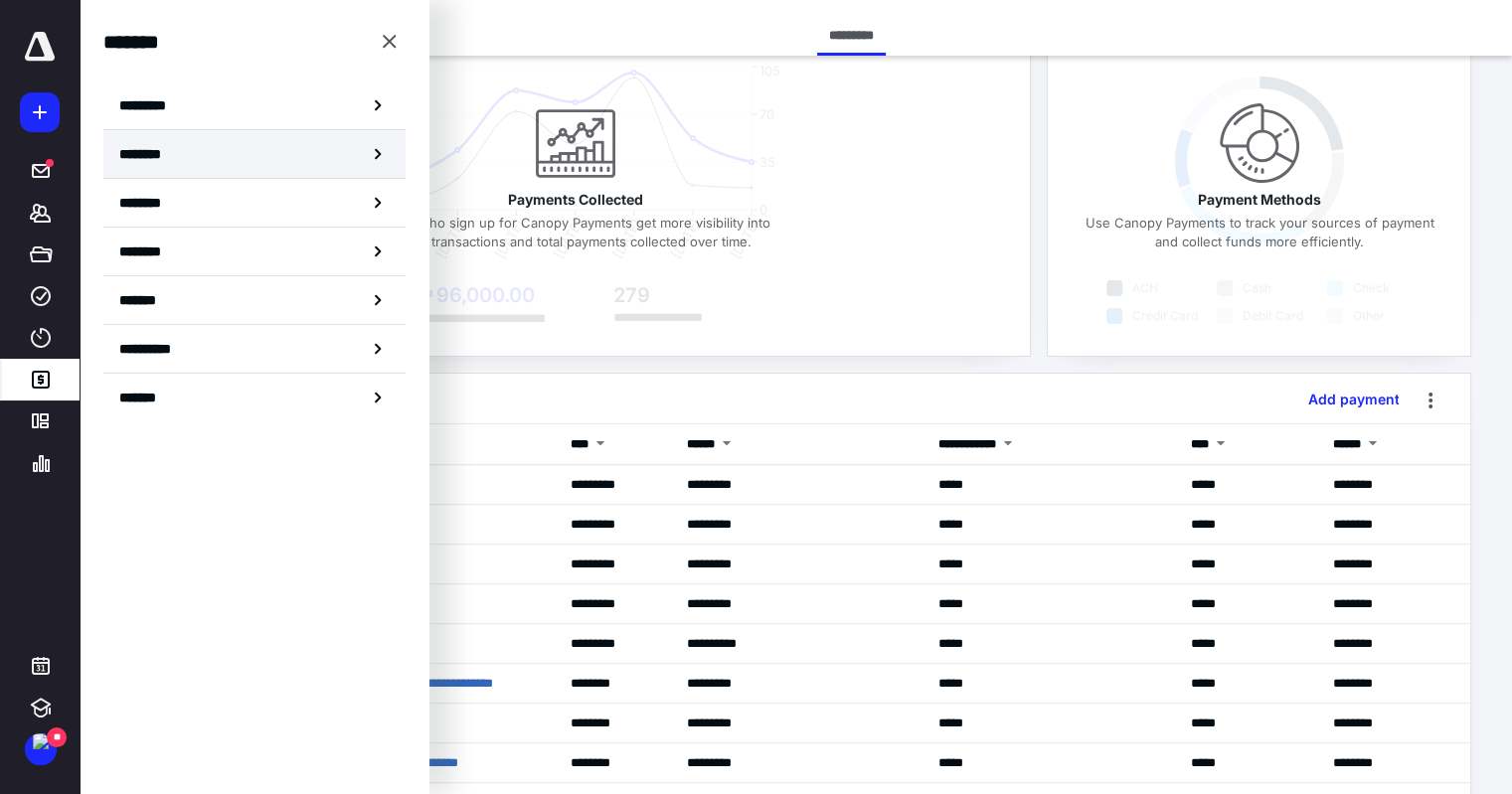 click on "********" at bounding box center [254, 154] 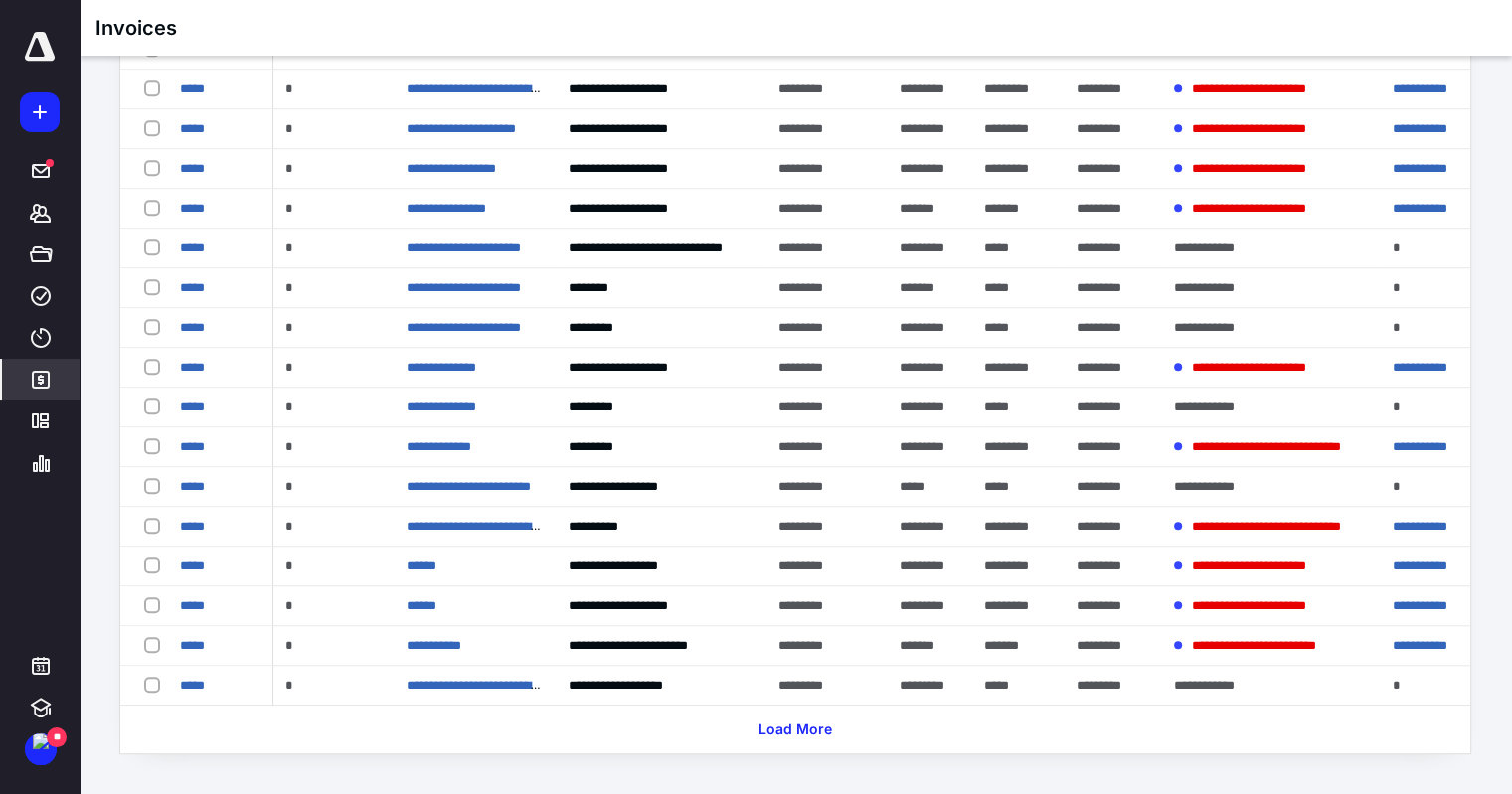 scroll, scrollTop: 1714, scrollLeft: 0, axis: vertical 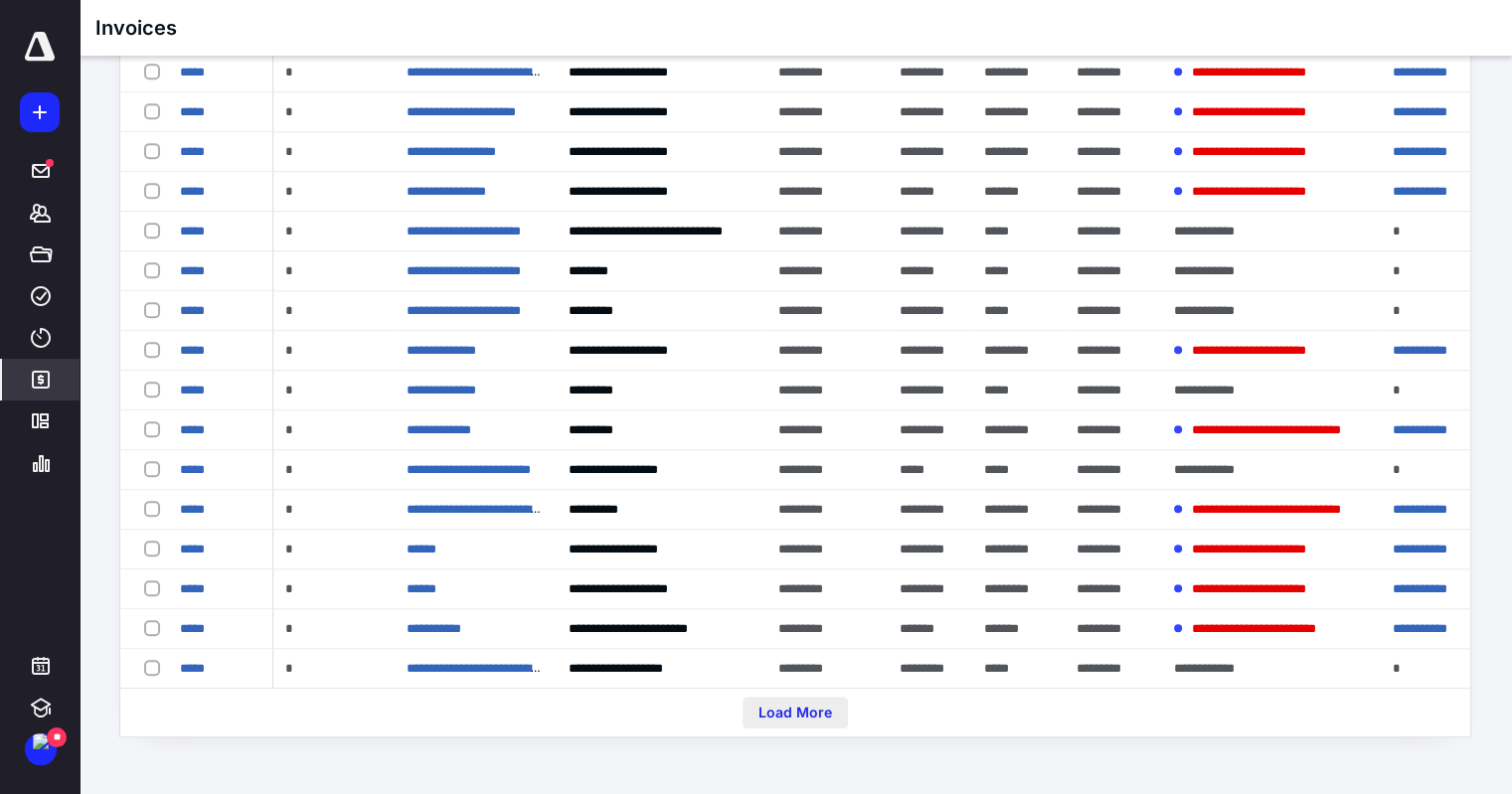 click on "Load More" at bounding box center [795, 713] 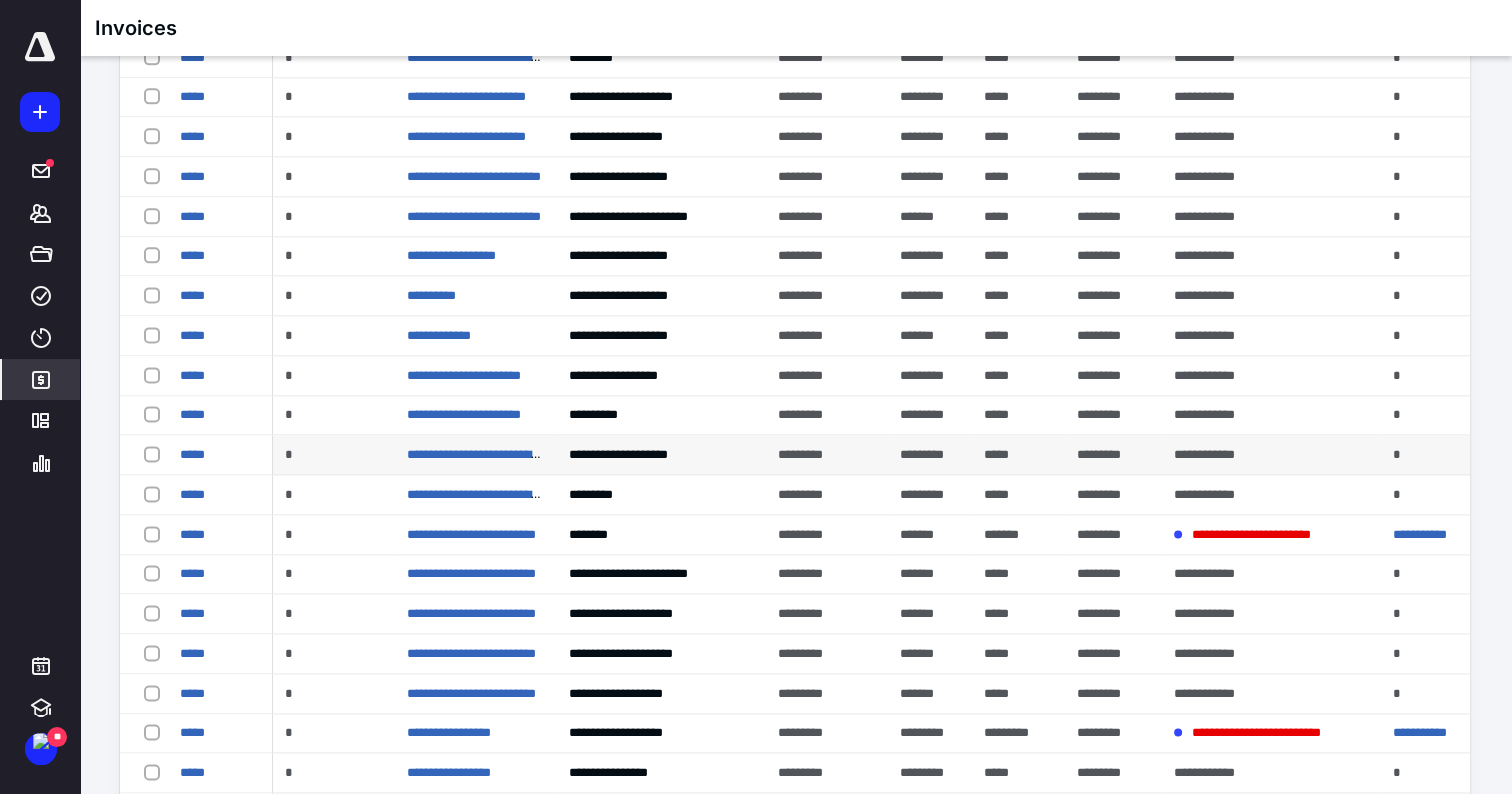 scroll, scrollTop: 2562, scrollLeft: 0, axis: vertical 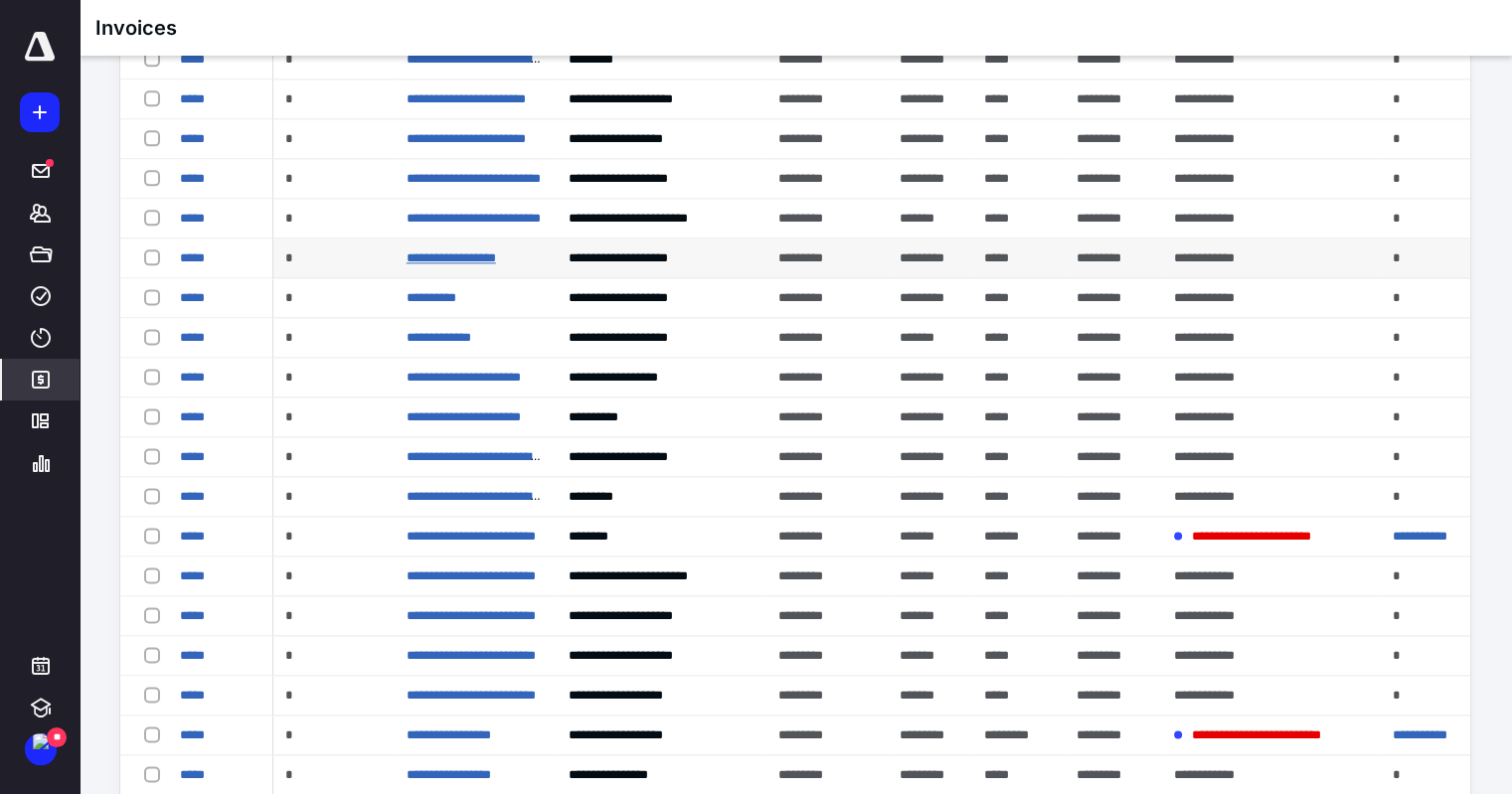 click on "**********" at bounding box center (451, 257) 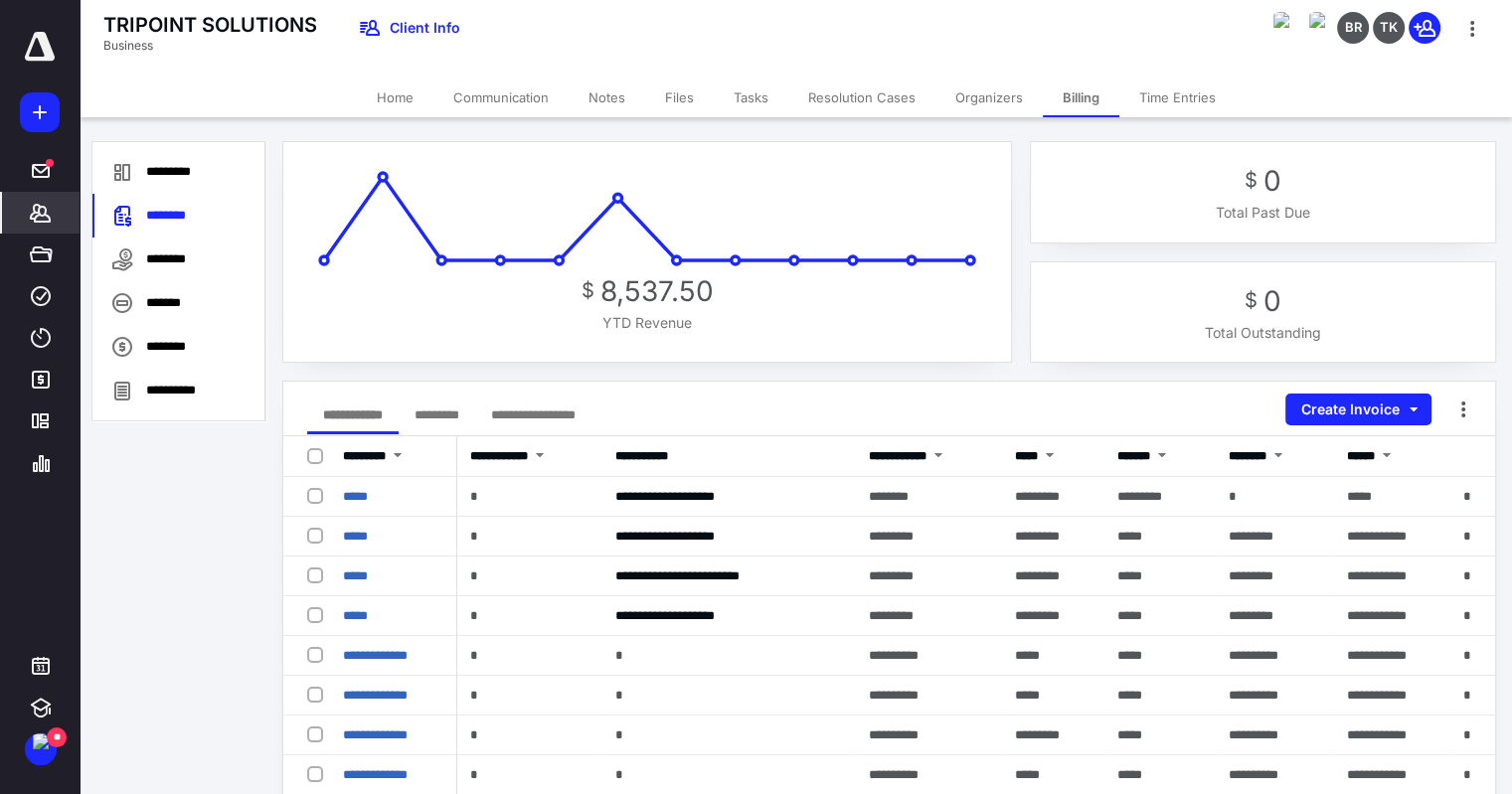 click on "Home" at bounding box center [395, 97] 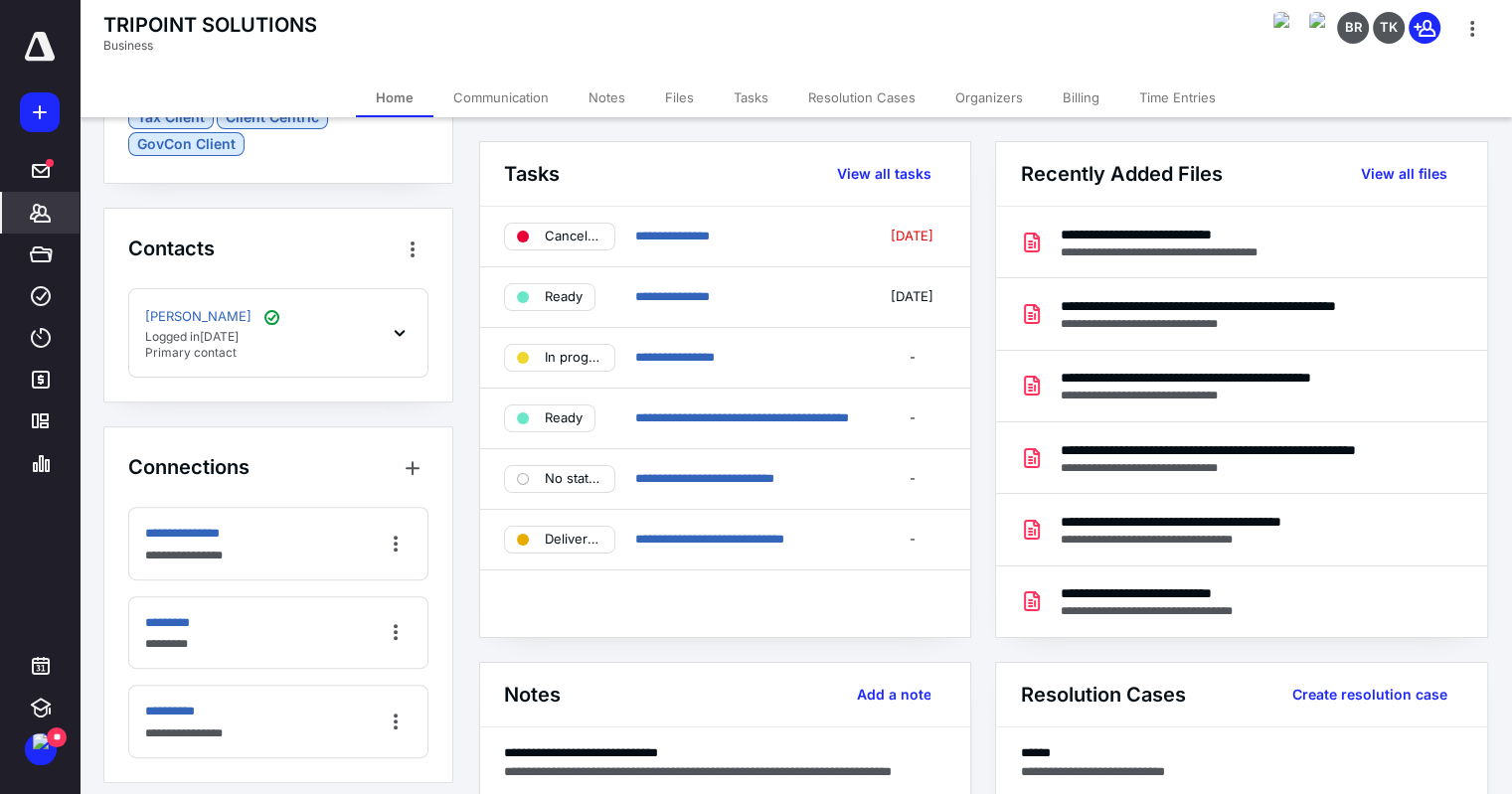 scroll, scrollTop: 678, scrollLeft: 0, axis: vertical 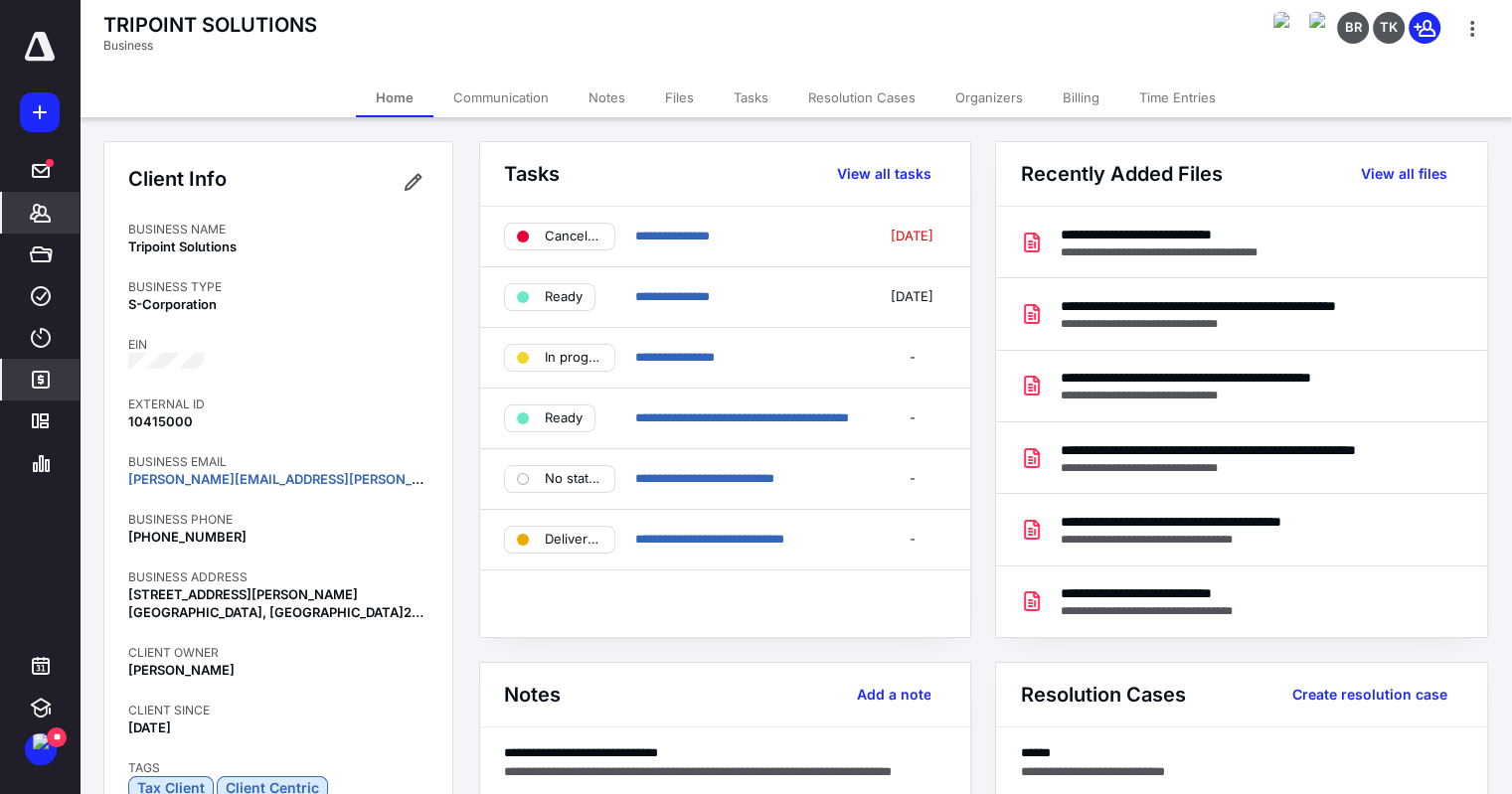 click 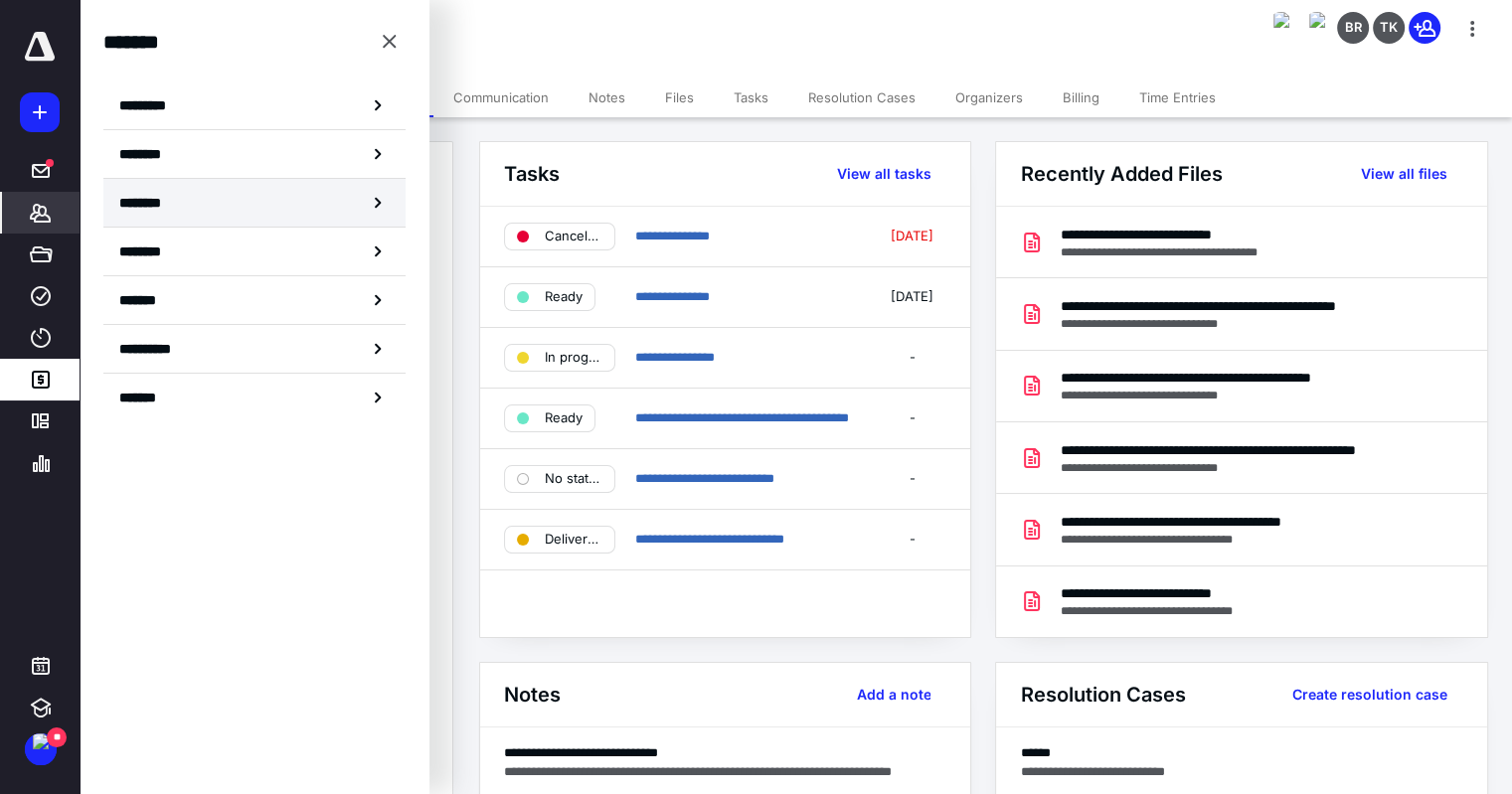 click on "********" at bounding box center [254, 203] 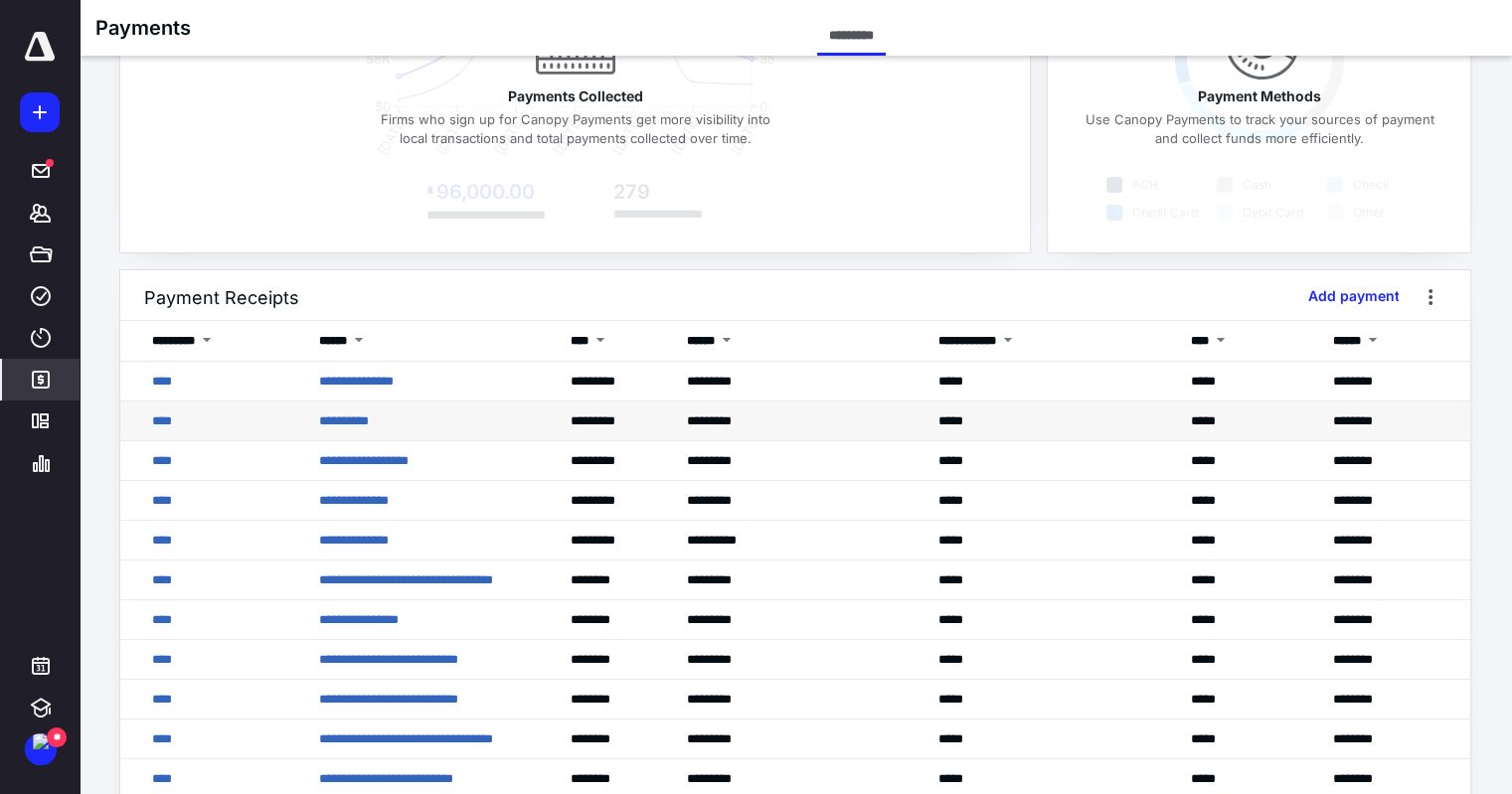 scroll, scrollTop: 0, scrollLeft: 0, axis: both 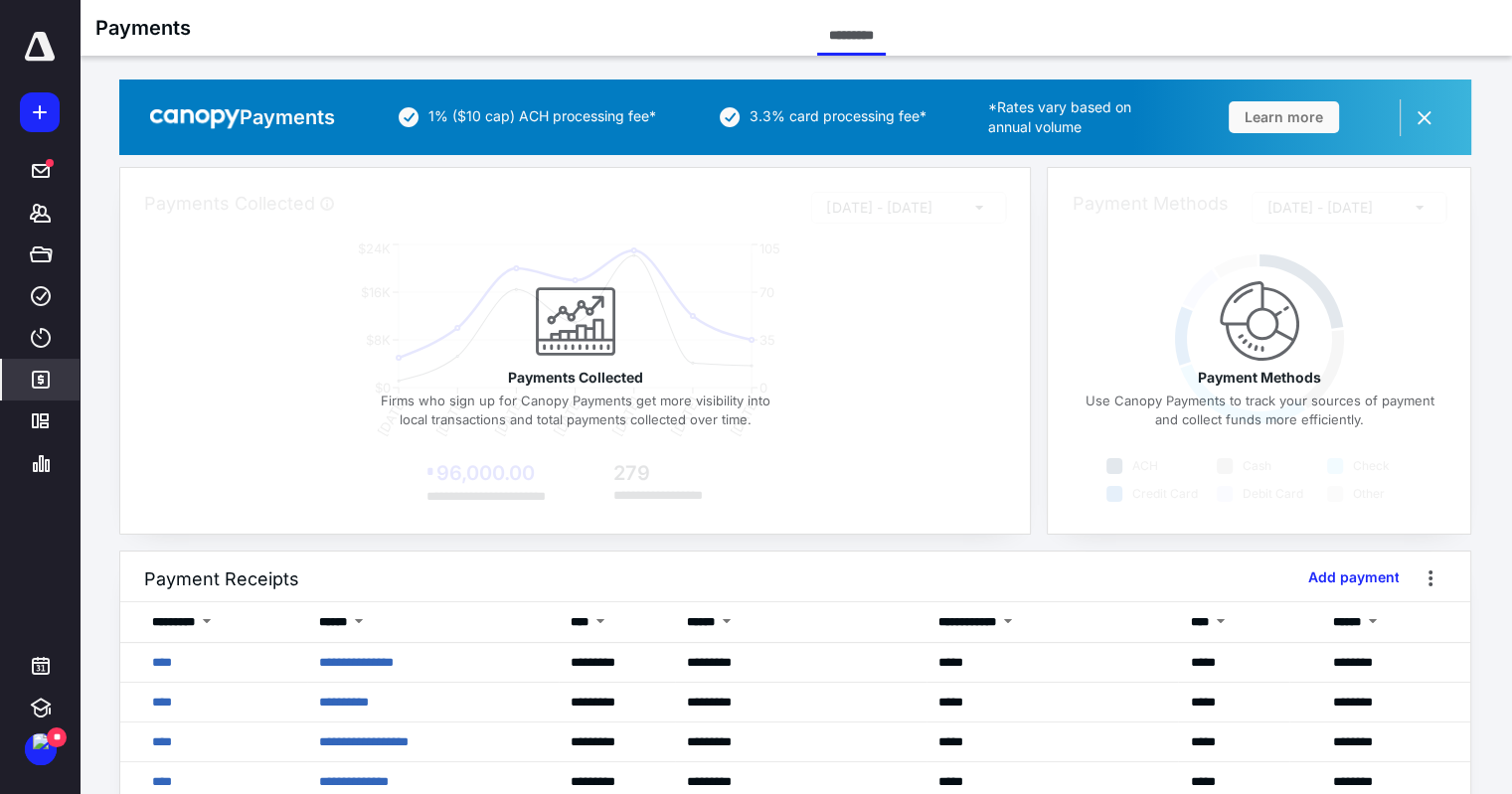 click on "*******" at bounding box center (41, 380) 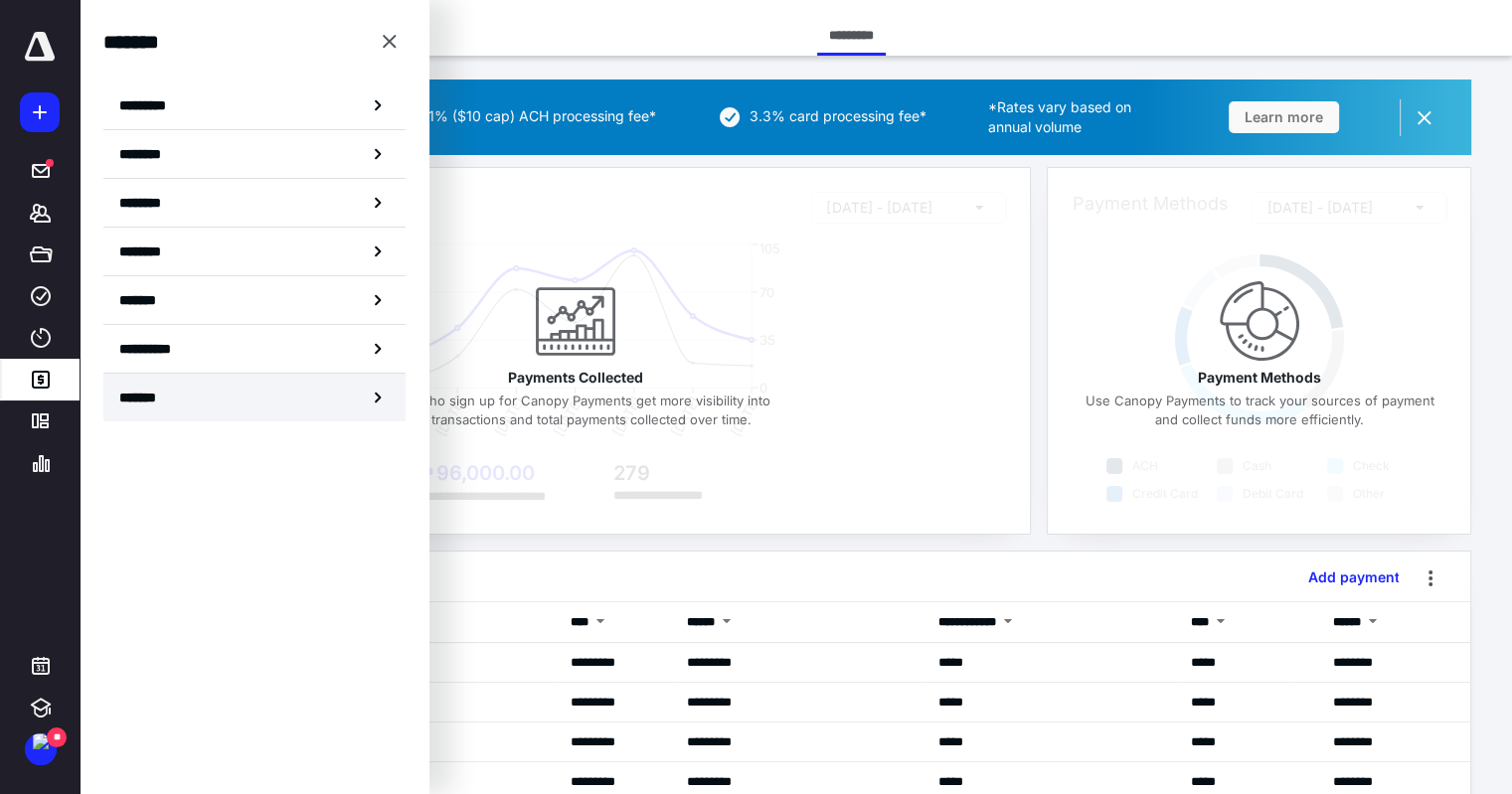 click on "*******" at bounding box center (254, 397) 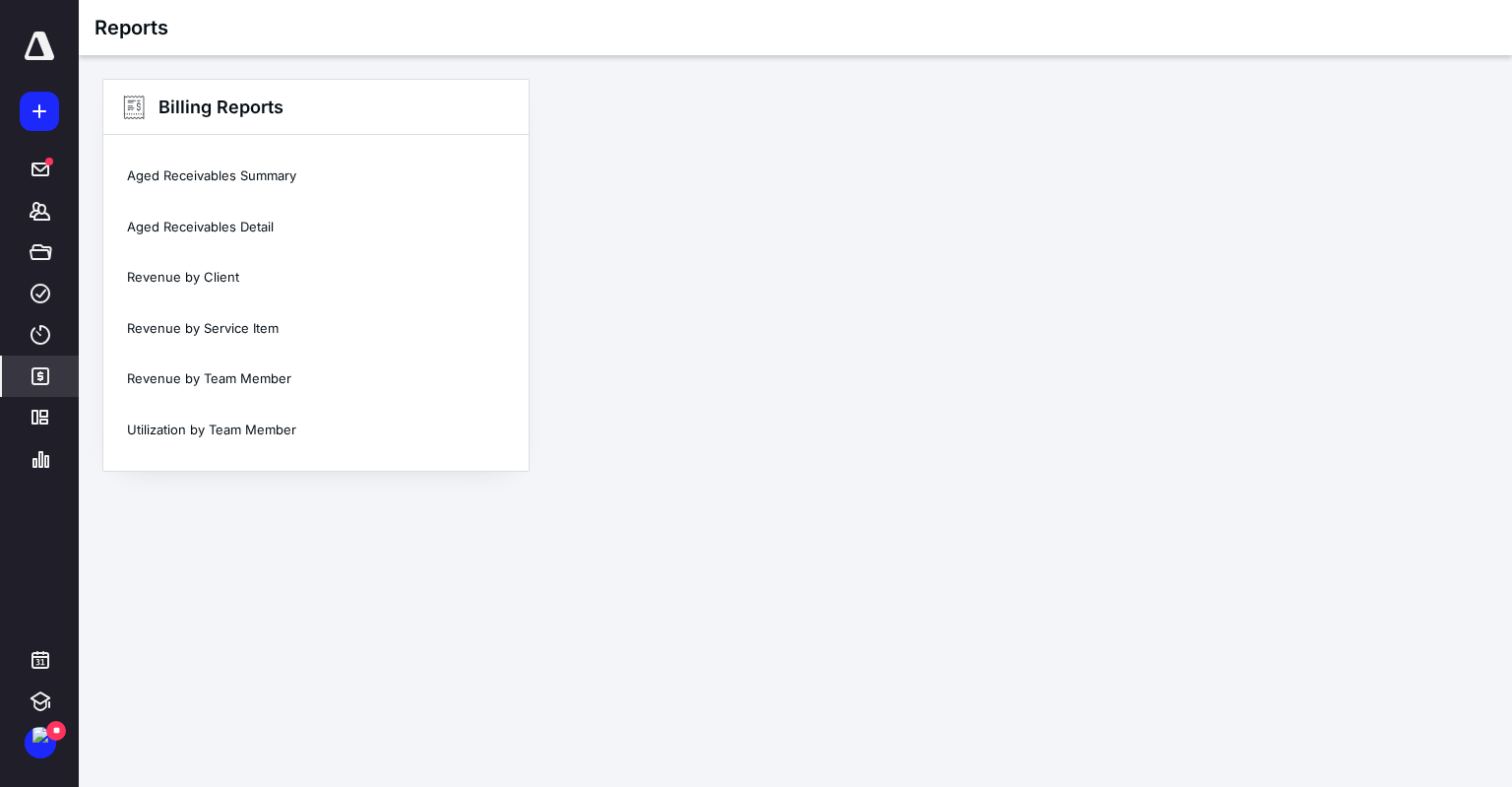 click 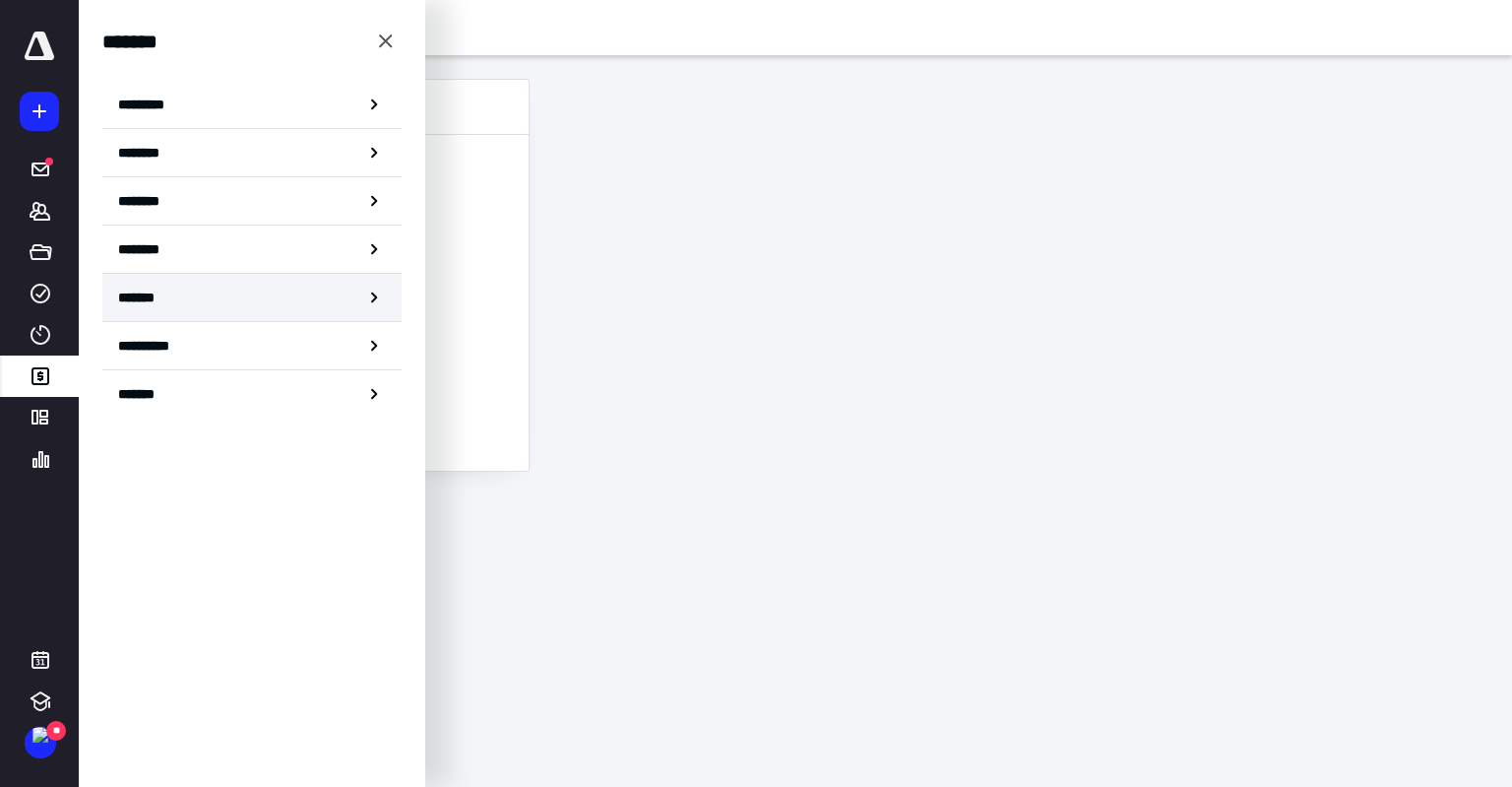 click on "*******" at bounding box center (252, 297) 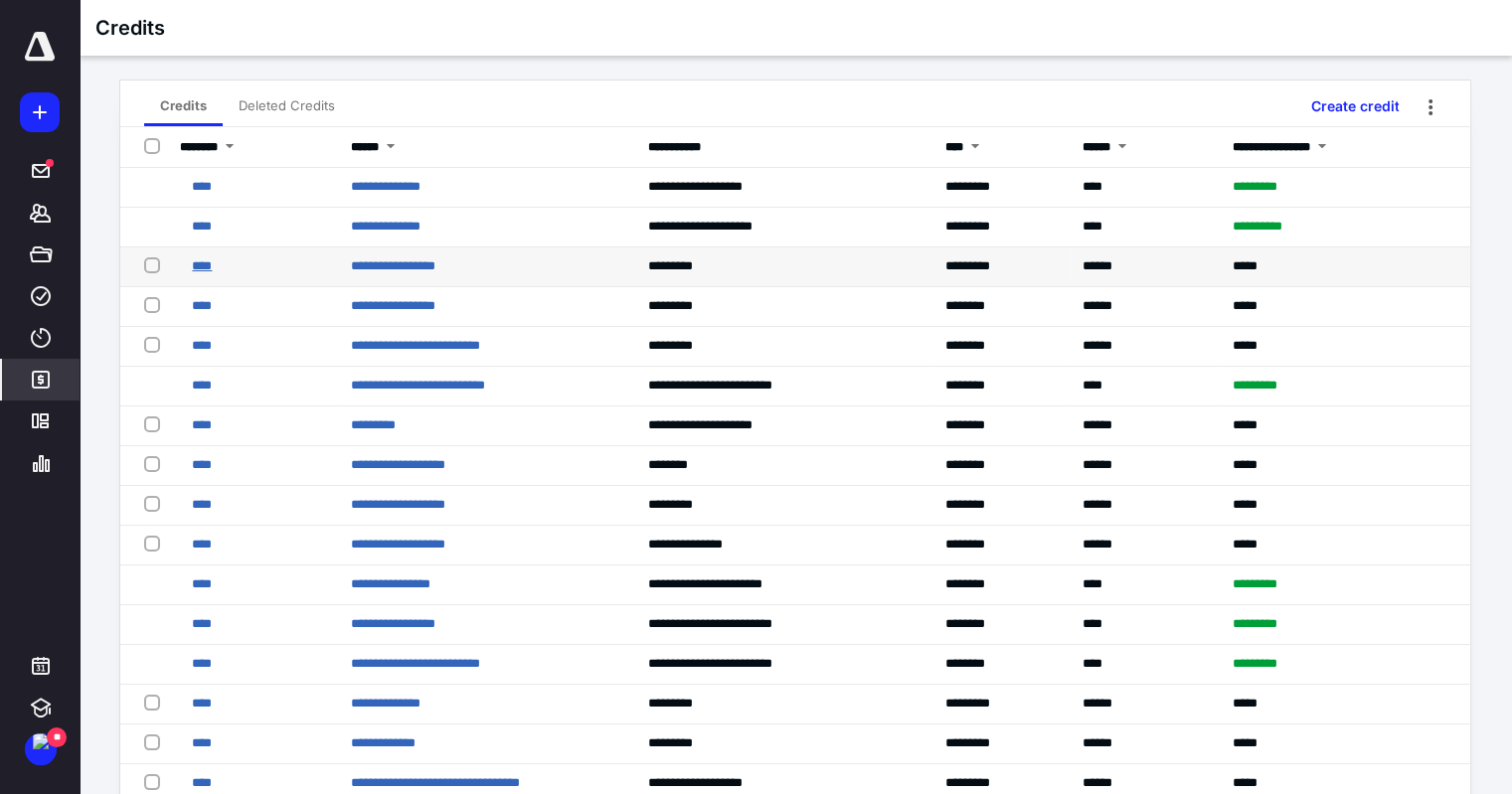 click on "****" at bounding box center [202, 265] 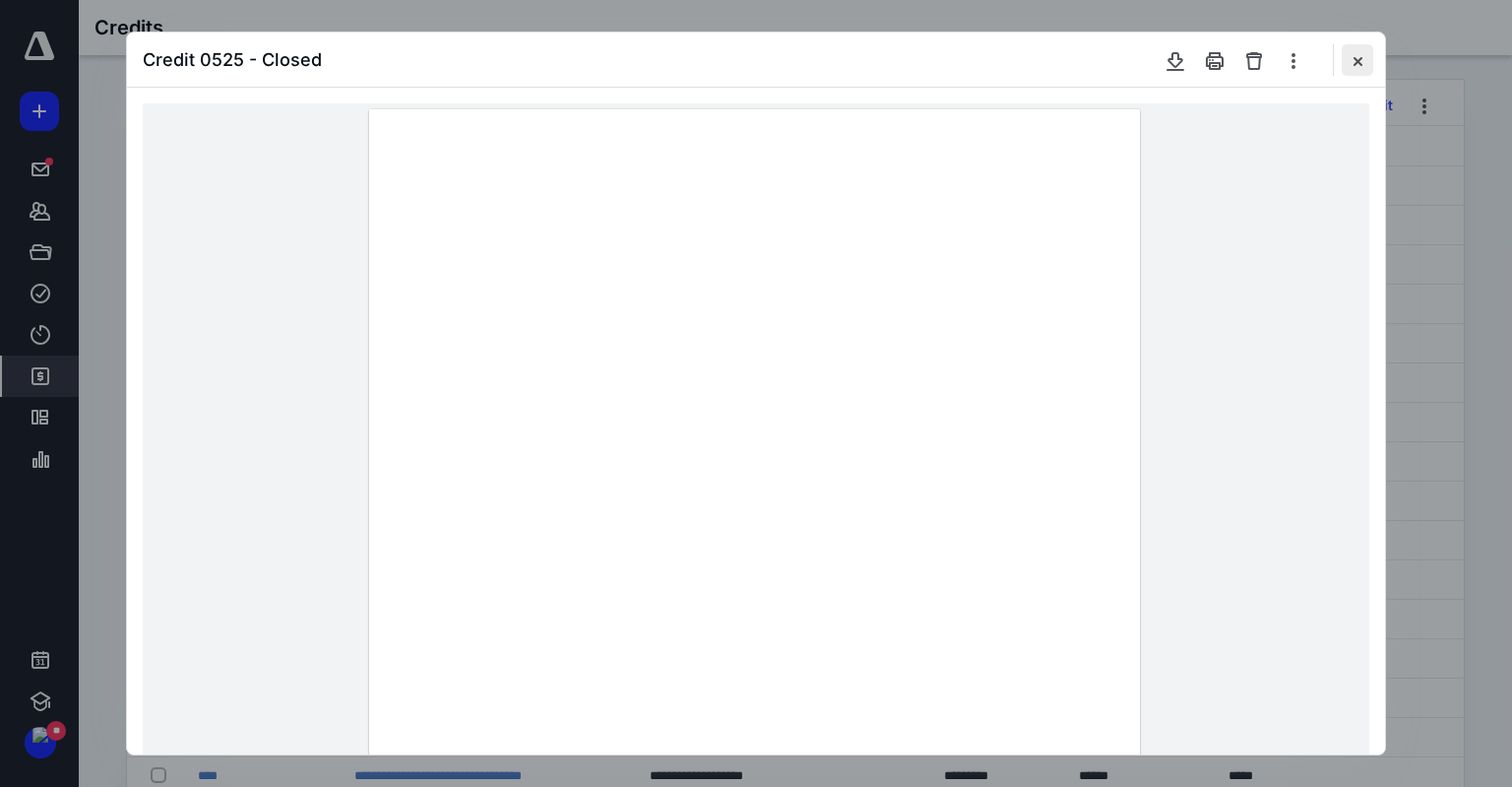click at bounding box center [1357, 60] 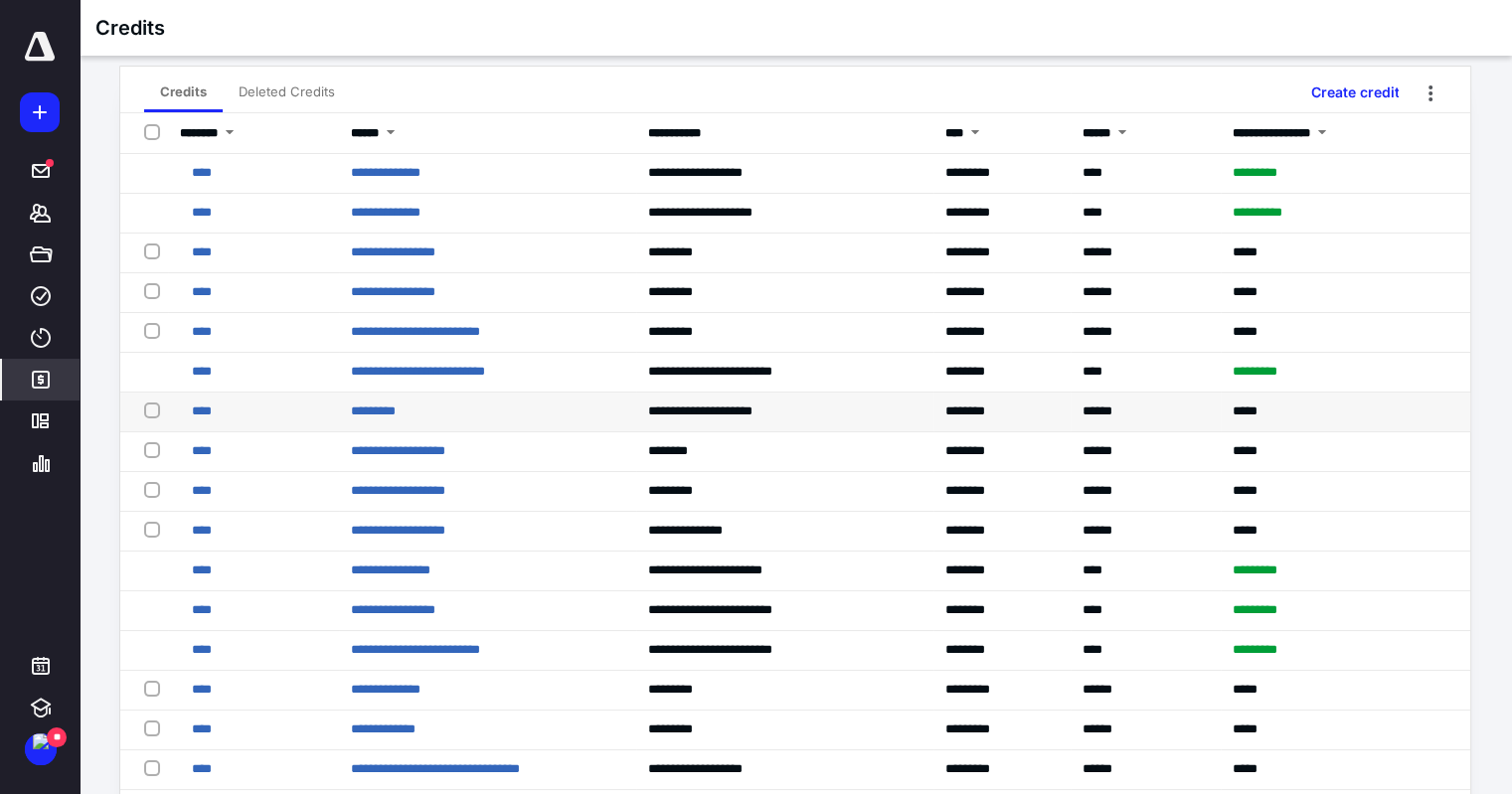 scroll, scrollTop: 0, scrollLeft: 0, axis: both 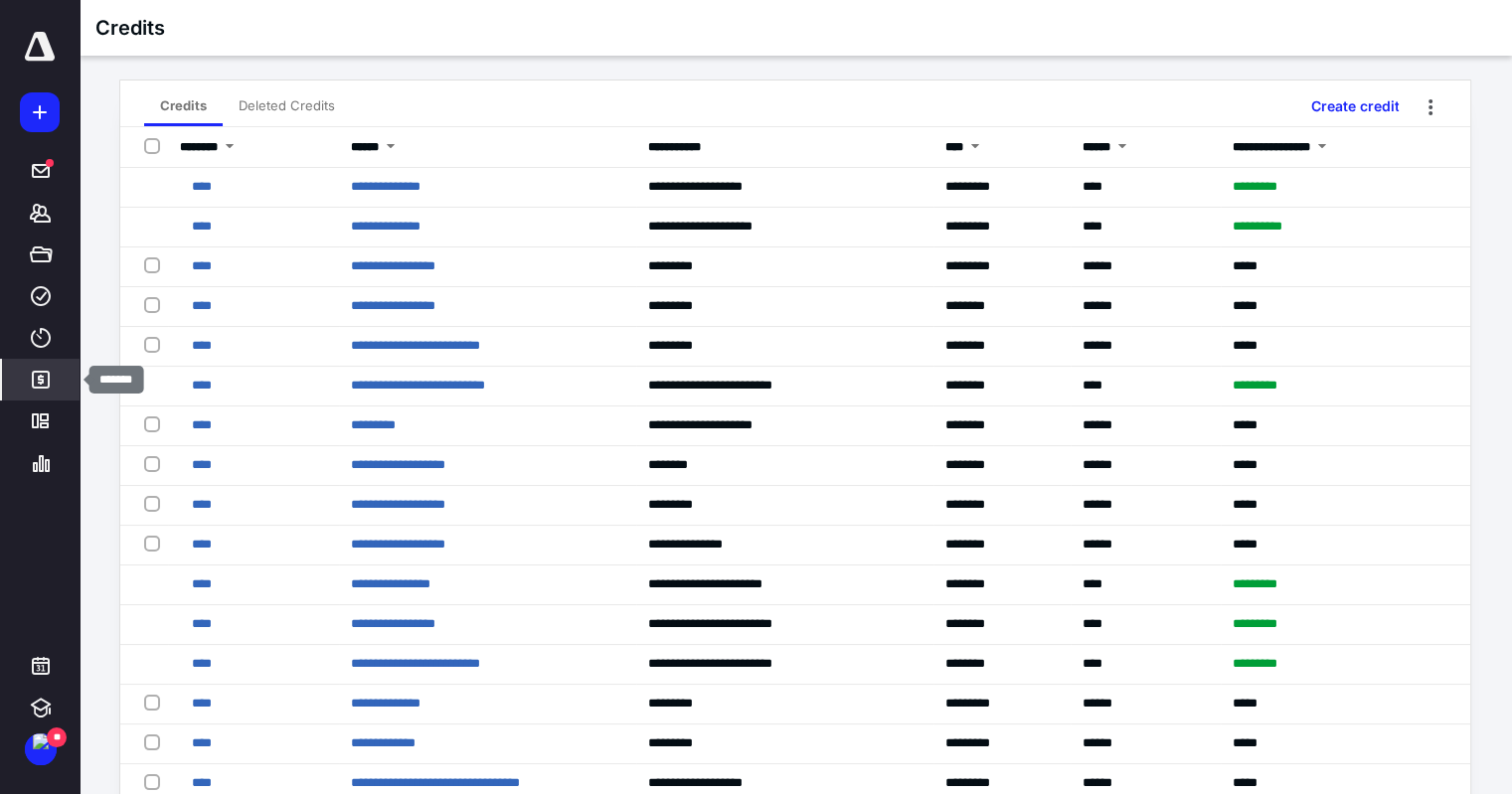 click 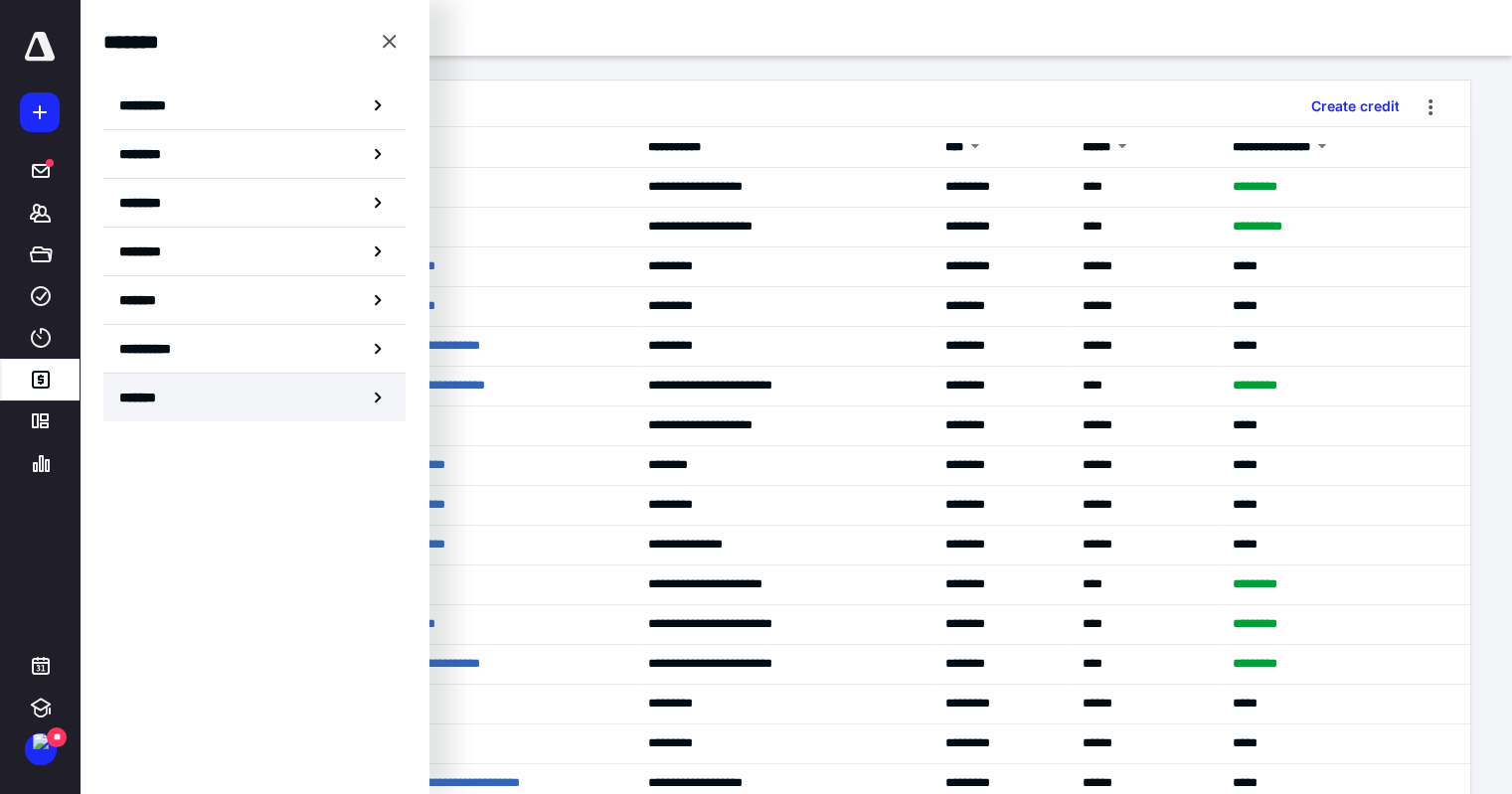 click on "*******" at bounding box center (254, 397) 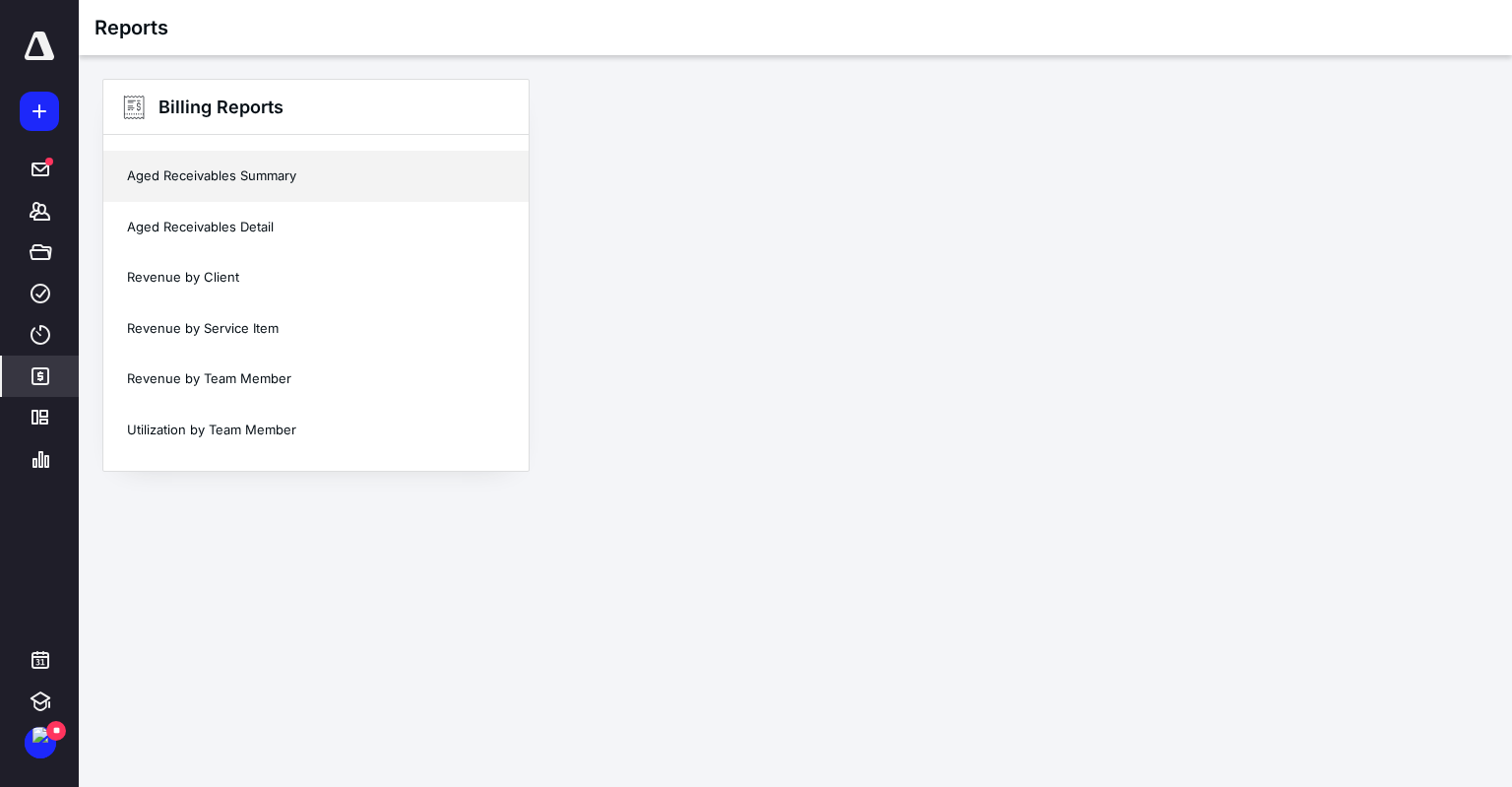 click on "Aged Receivables Summary" at bounding box center [316, 176] 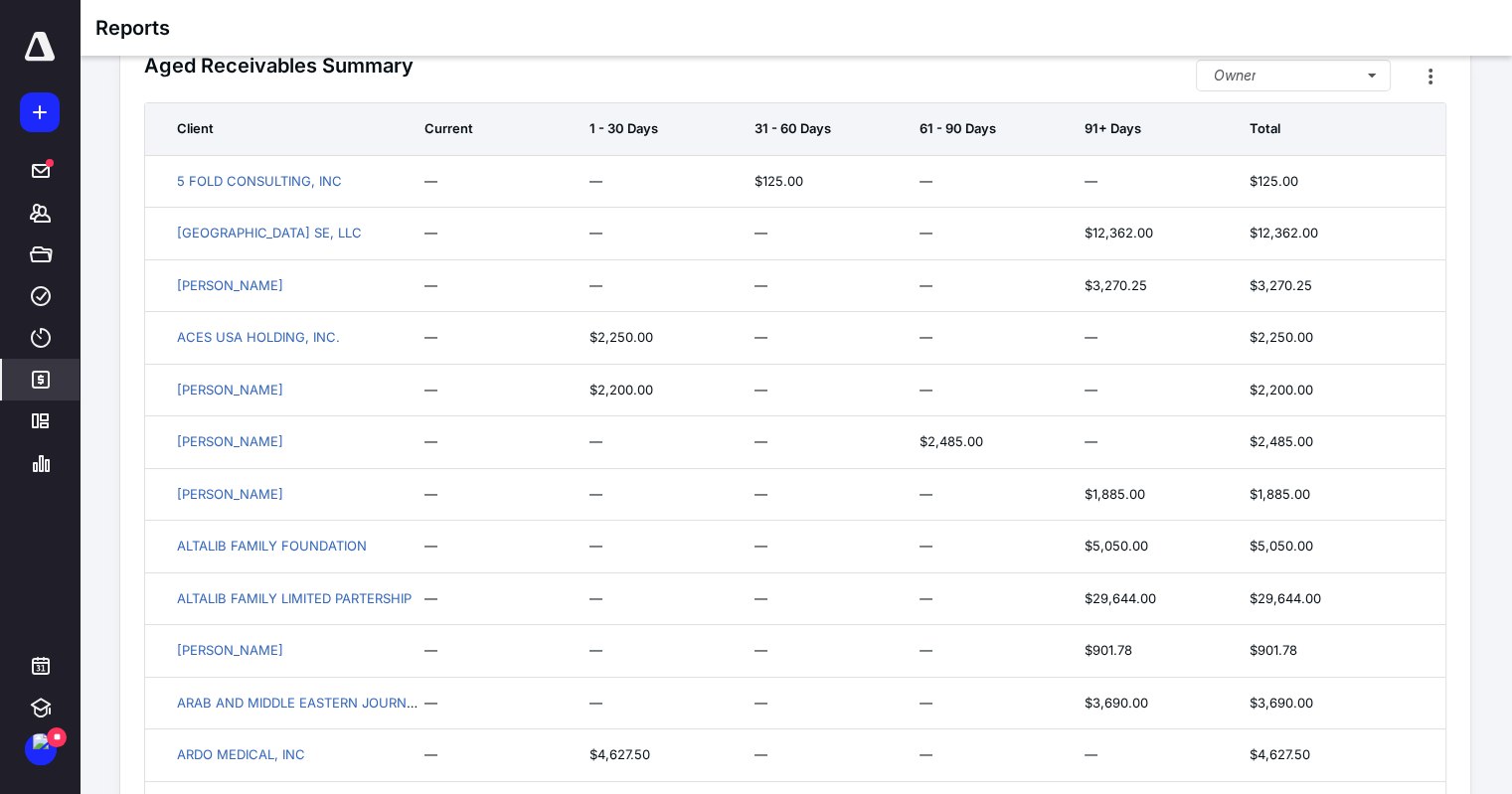 scroll, scrollTop: 0, scrollLeft: 0, axis: both 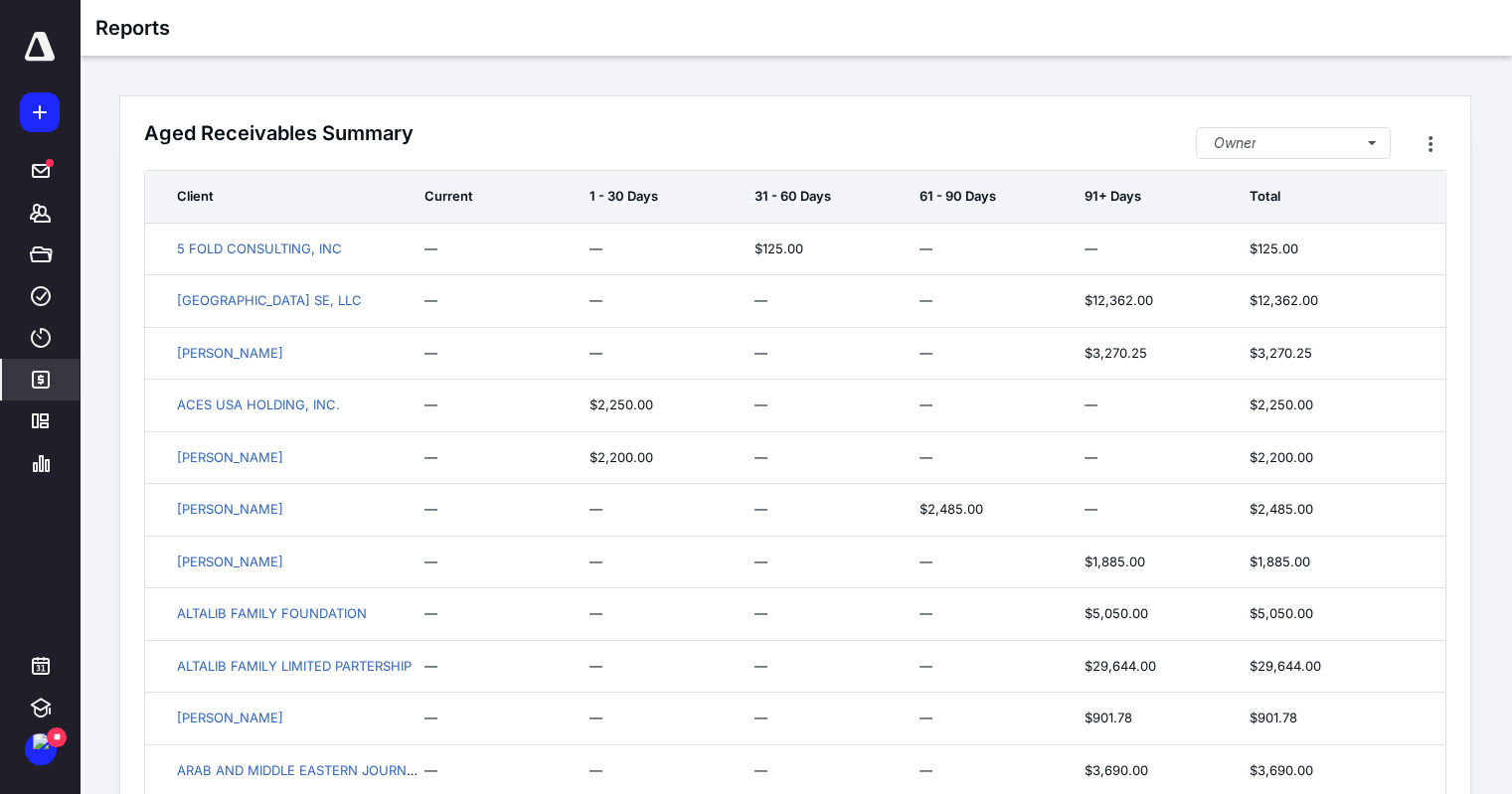 click 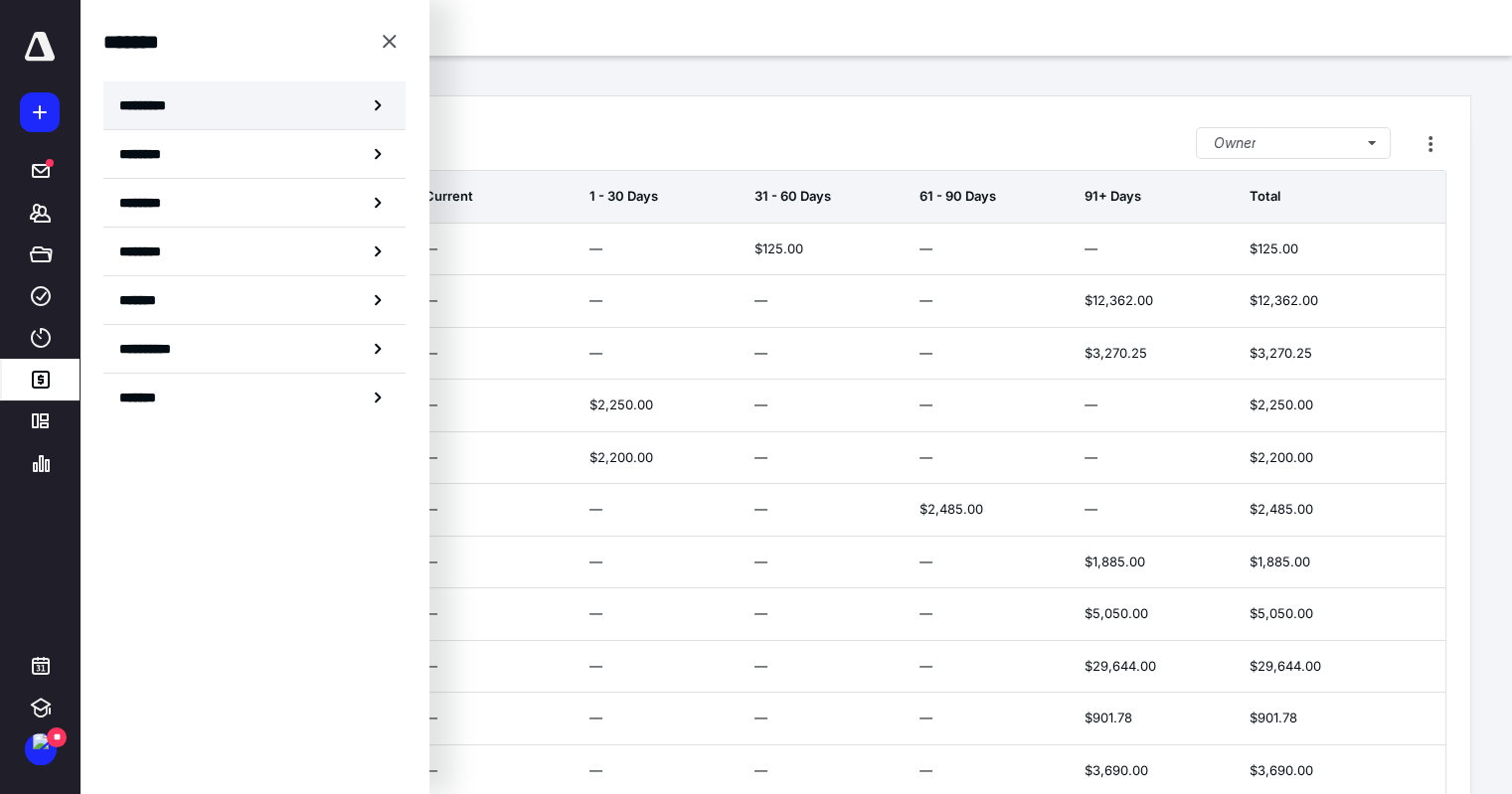 click on "*********" at bounding box center (254, 105) 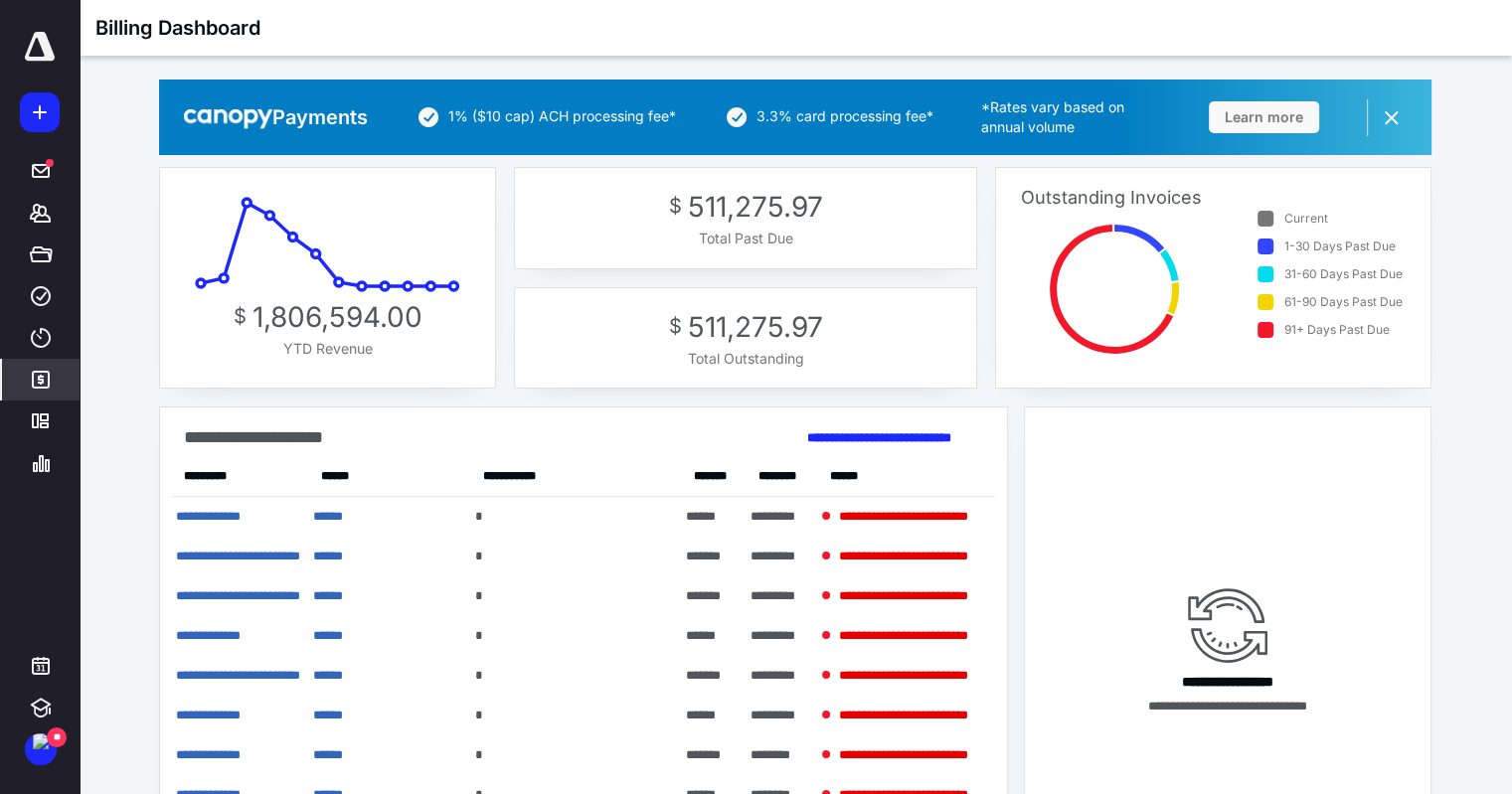 click on "********" at bounding box center [777, 476] 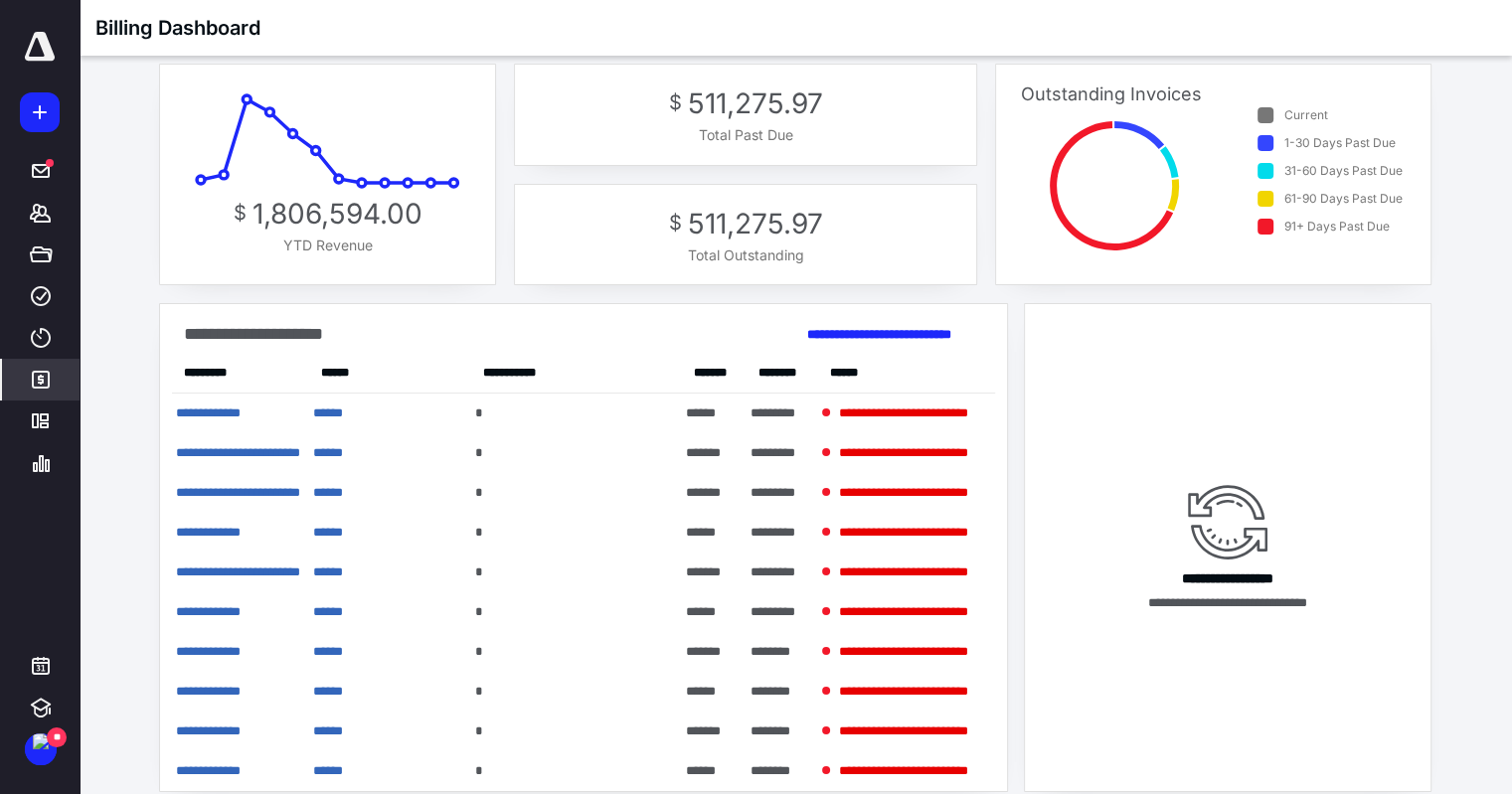 scroll, scrollTop: 105, scrollLeft: 0, axis: vertical 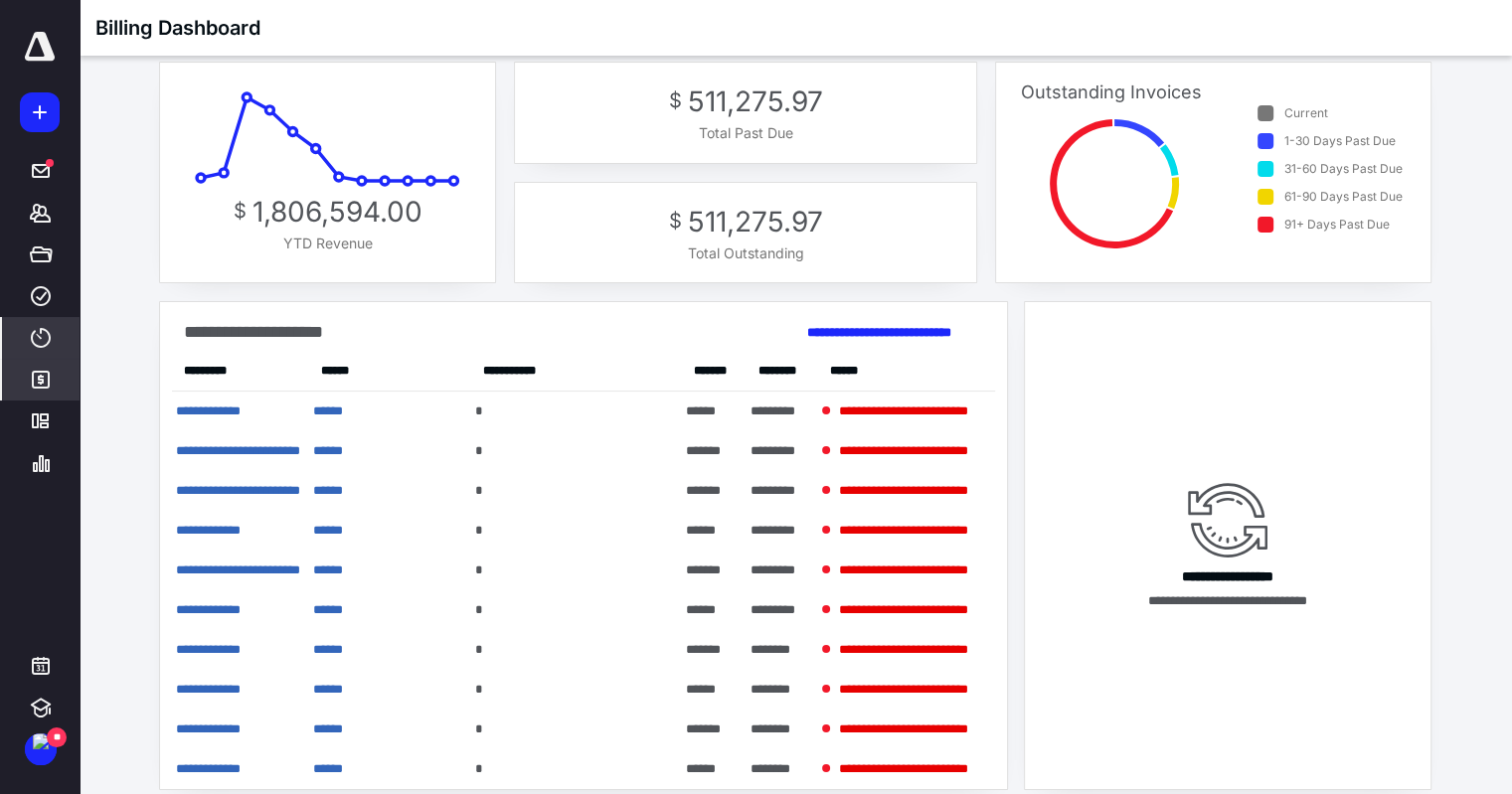 click on "****" at bounding box center [41, 338] 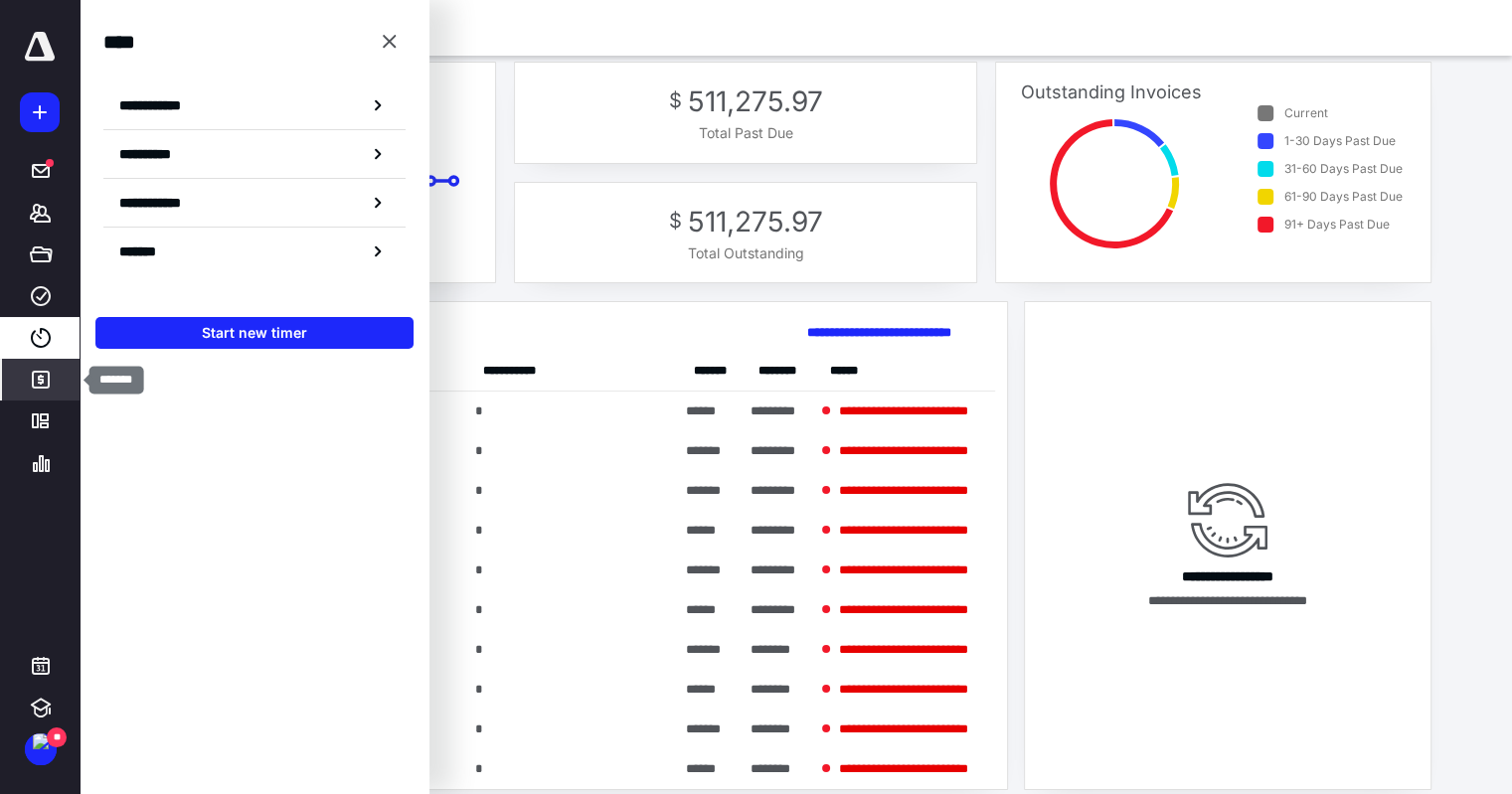 click 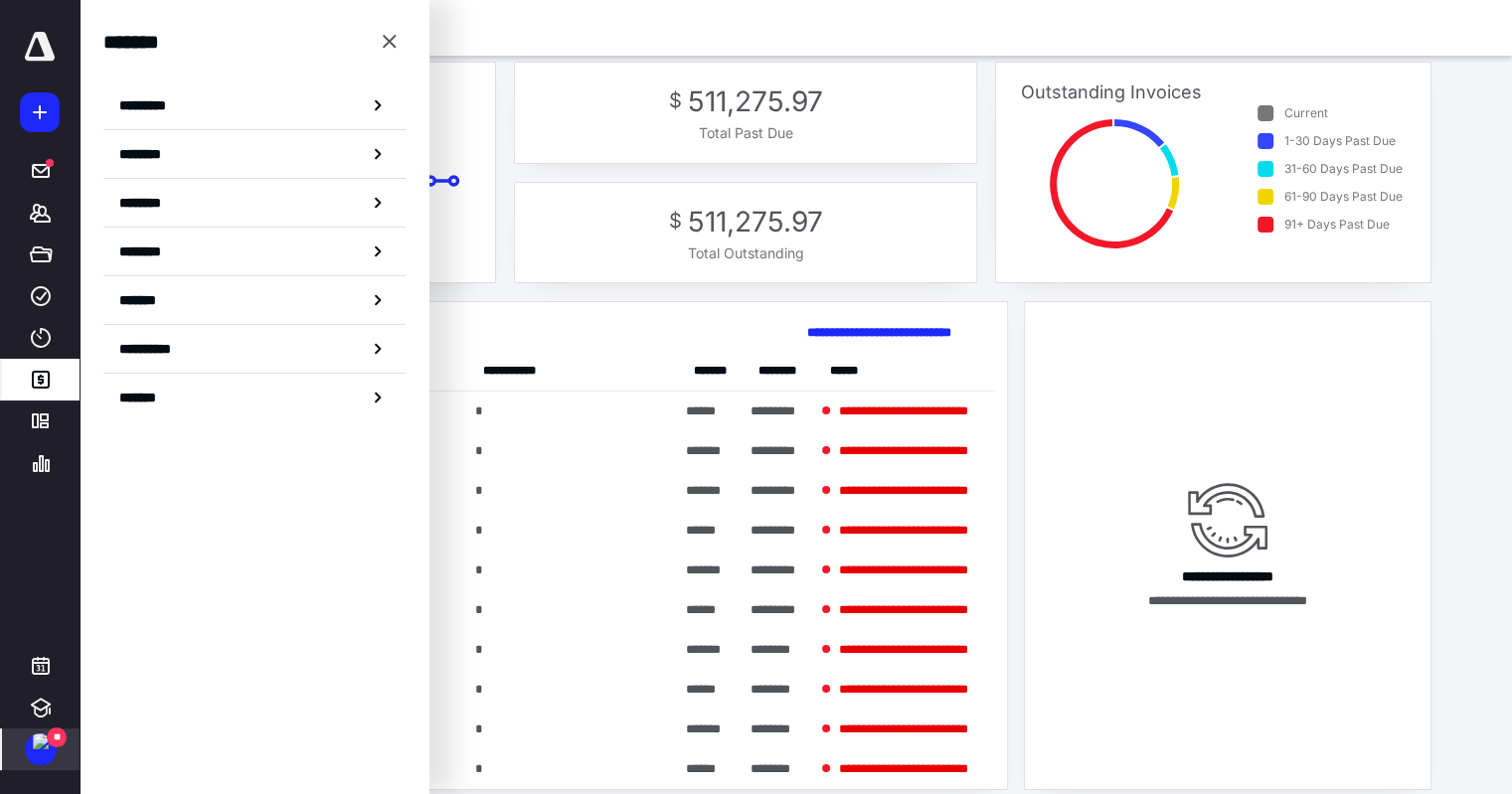 click on "**" at bounding box center [41, 749] 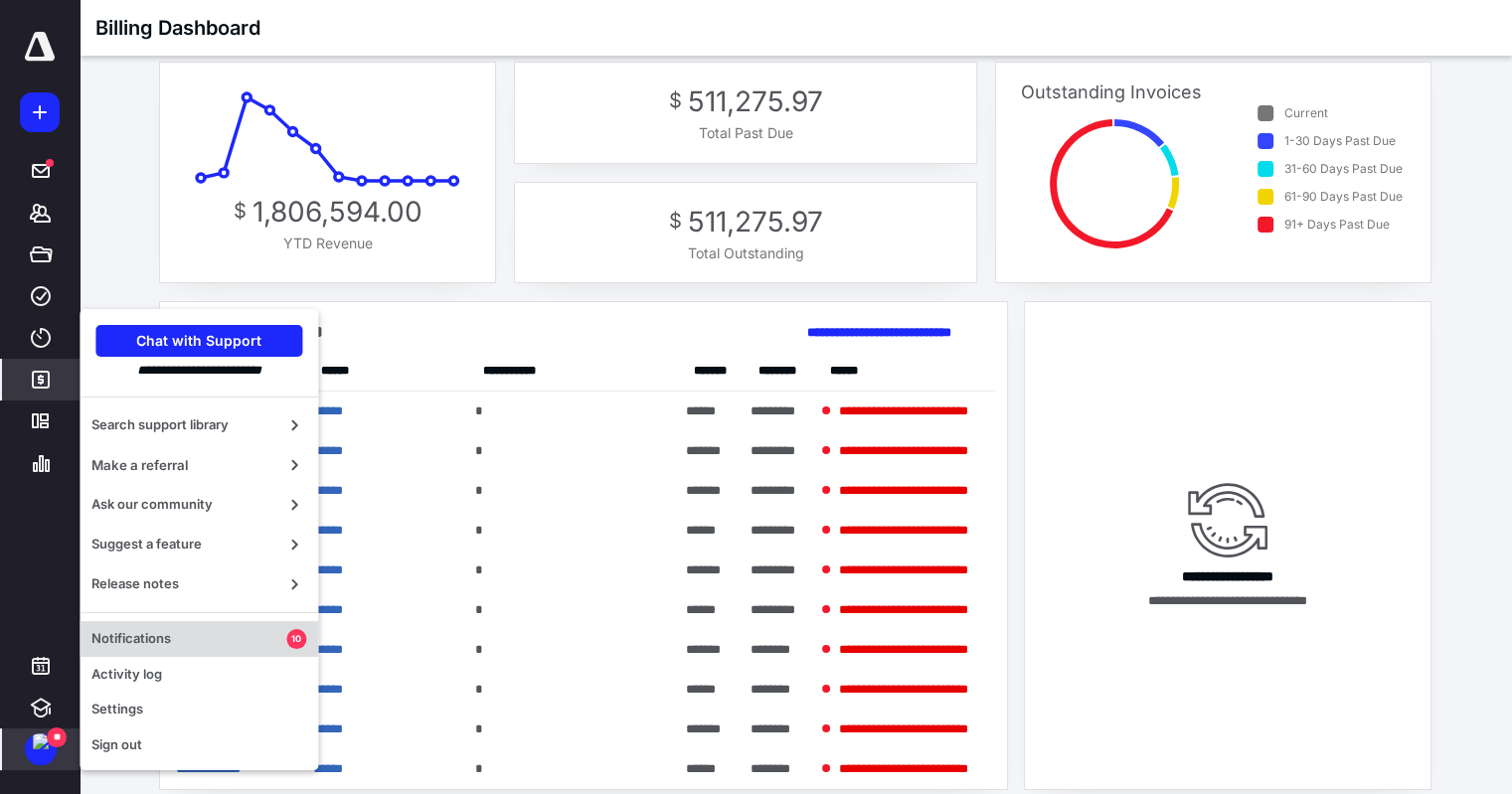 click on "Notifications" at bounding box center (189, 639) 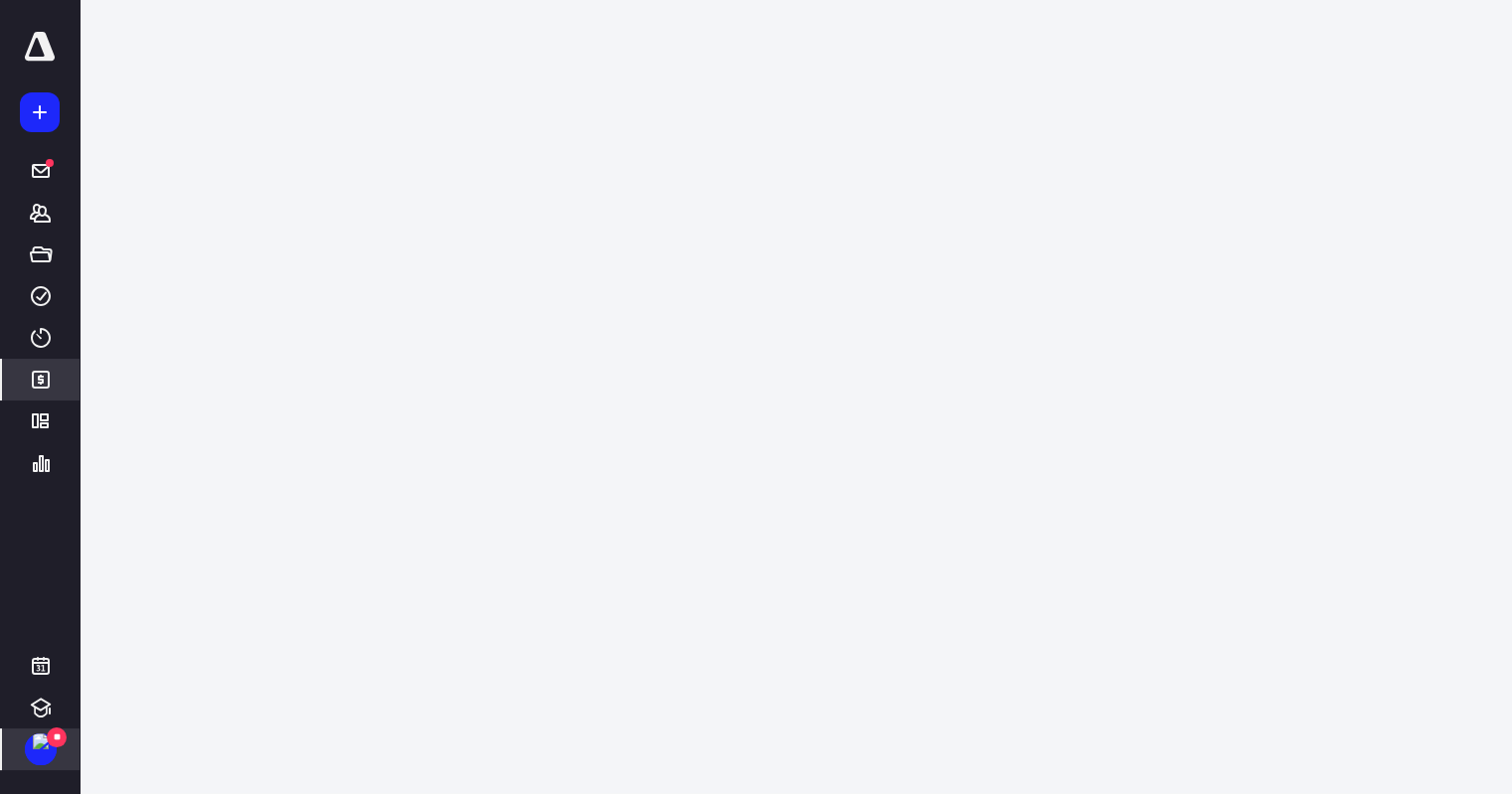 scroll, scrollTop: 0, scrollLeft: 0, axis: both 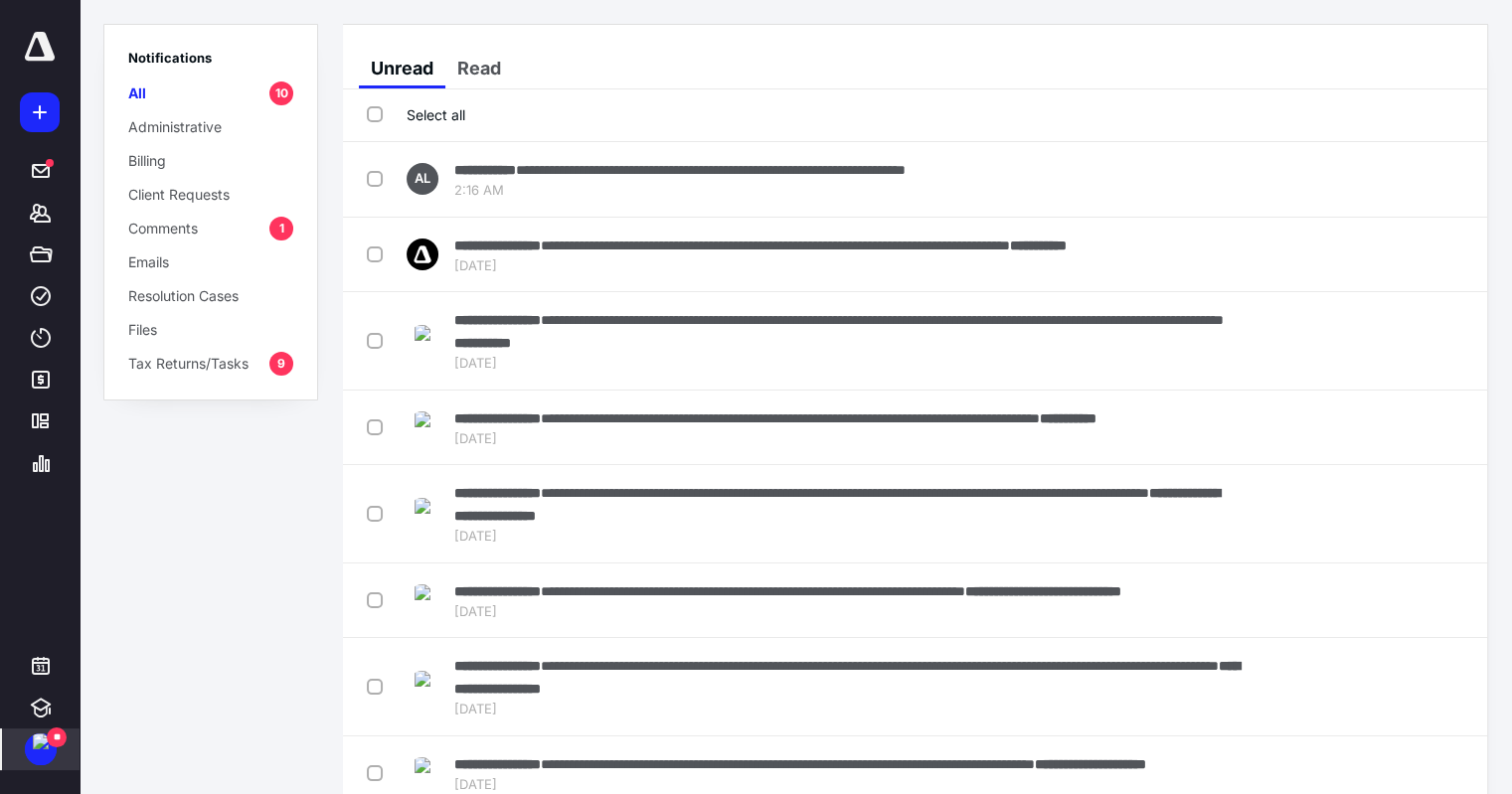 click on "Comments 1" at bounding box center (211, 228) 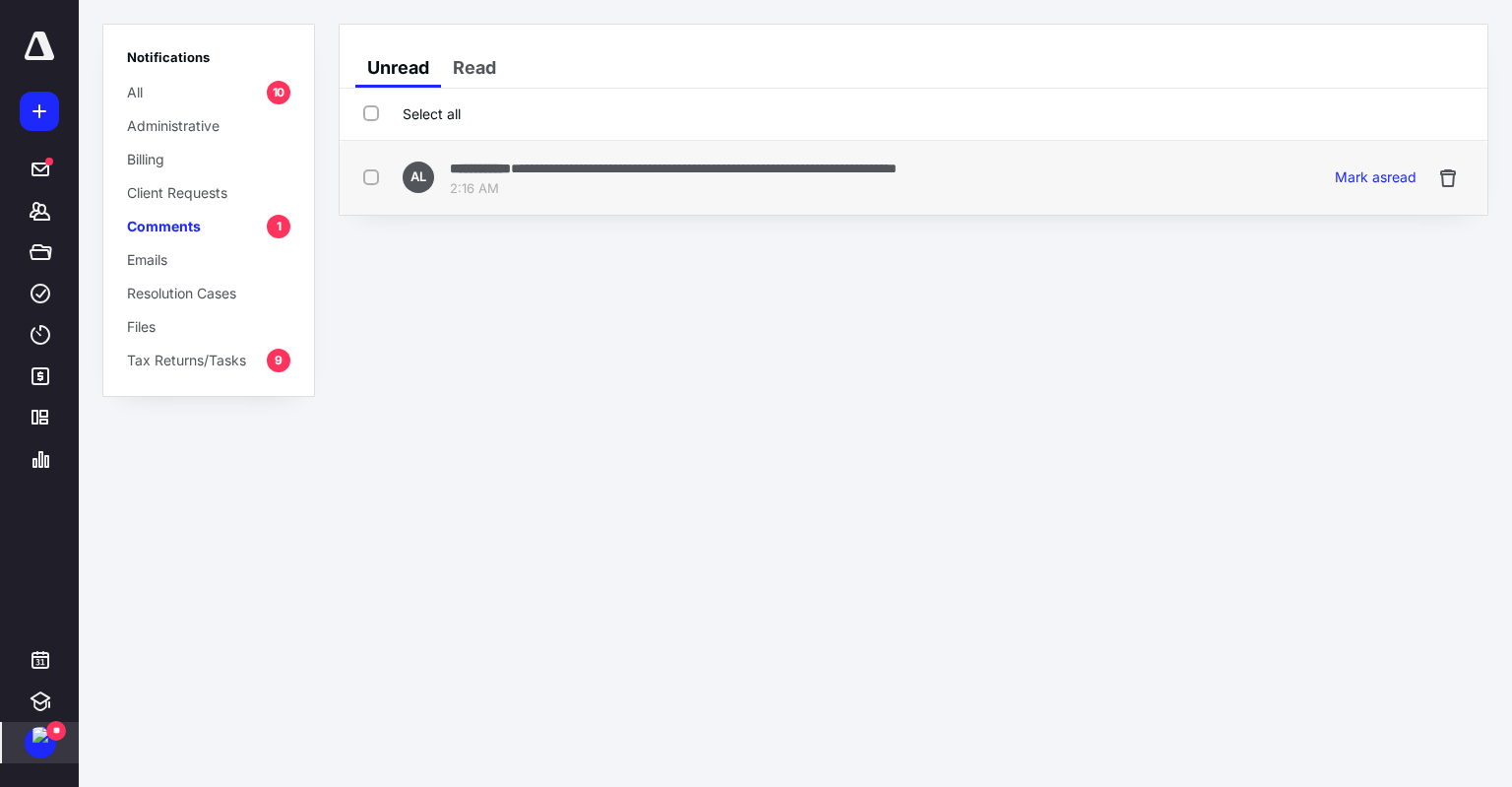 click on "**********" at bounding box center (914, 177) 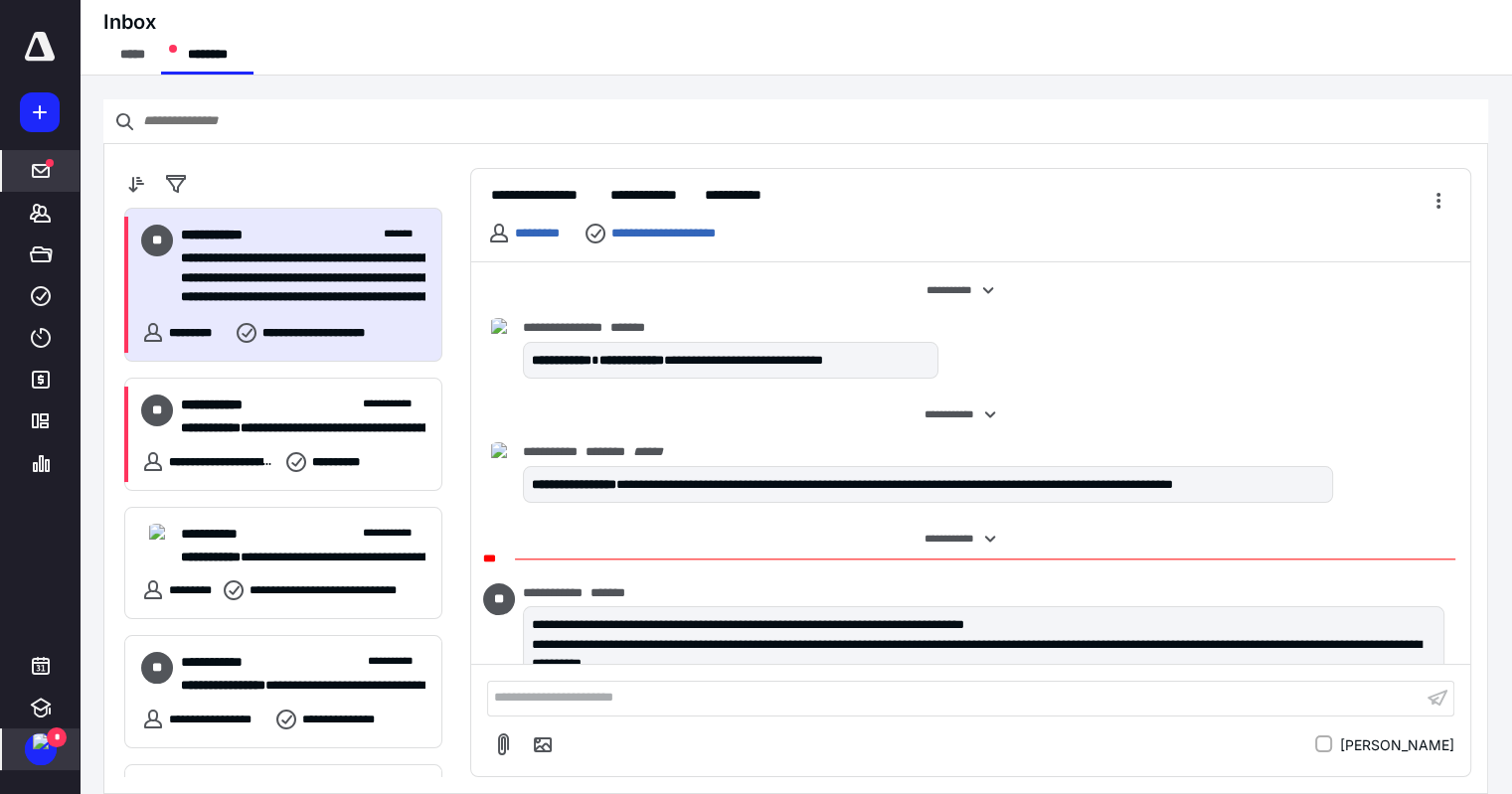 scroll, scrollTop: 39, scrollLeft: 0, axis: vertical 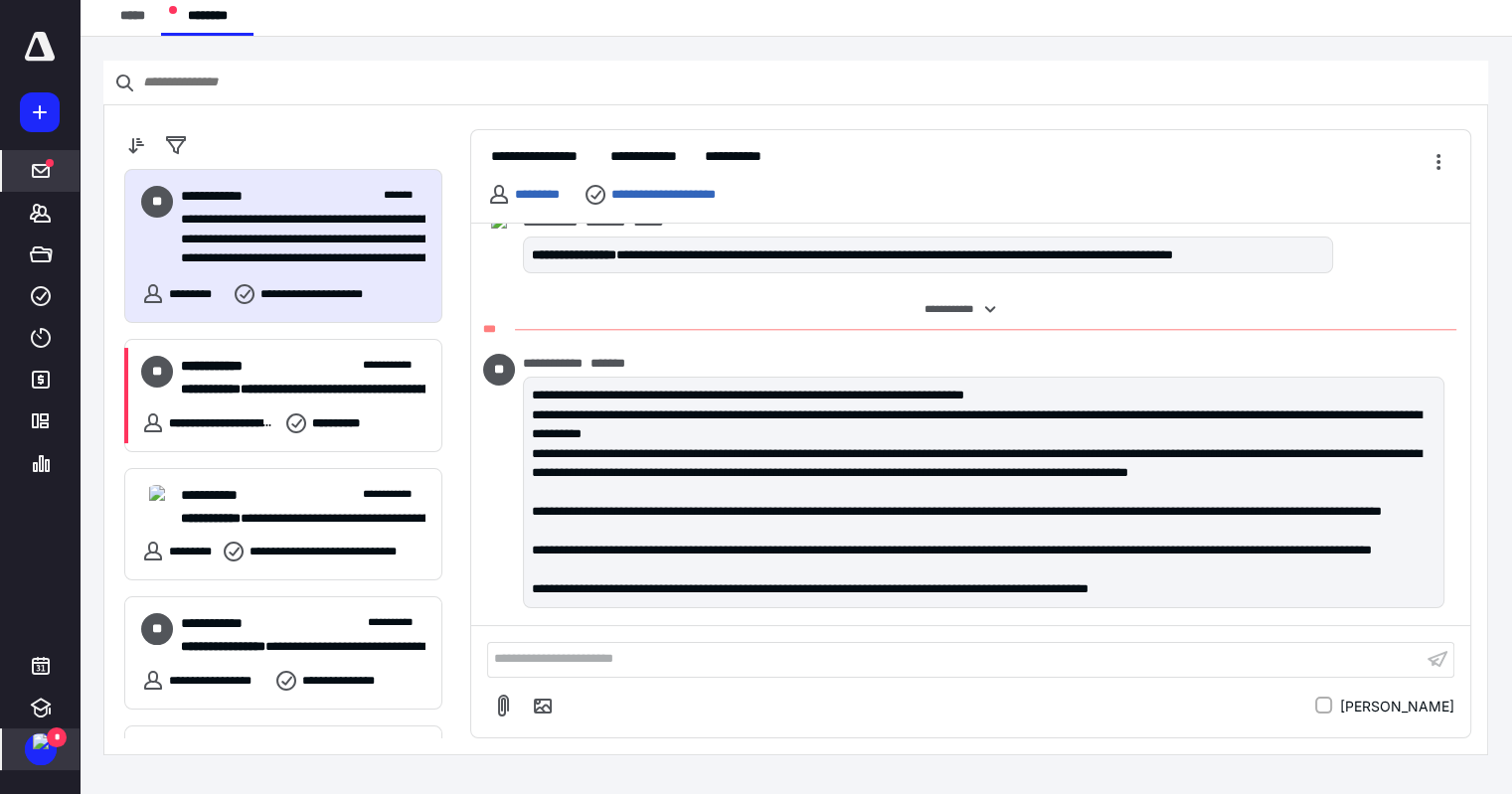 click at bounding box center [41, 741] 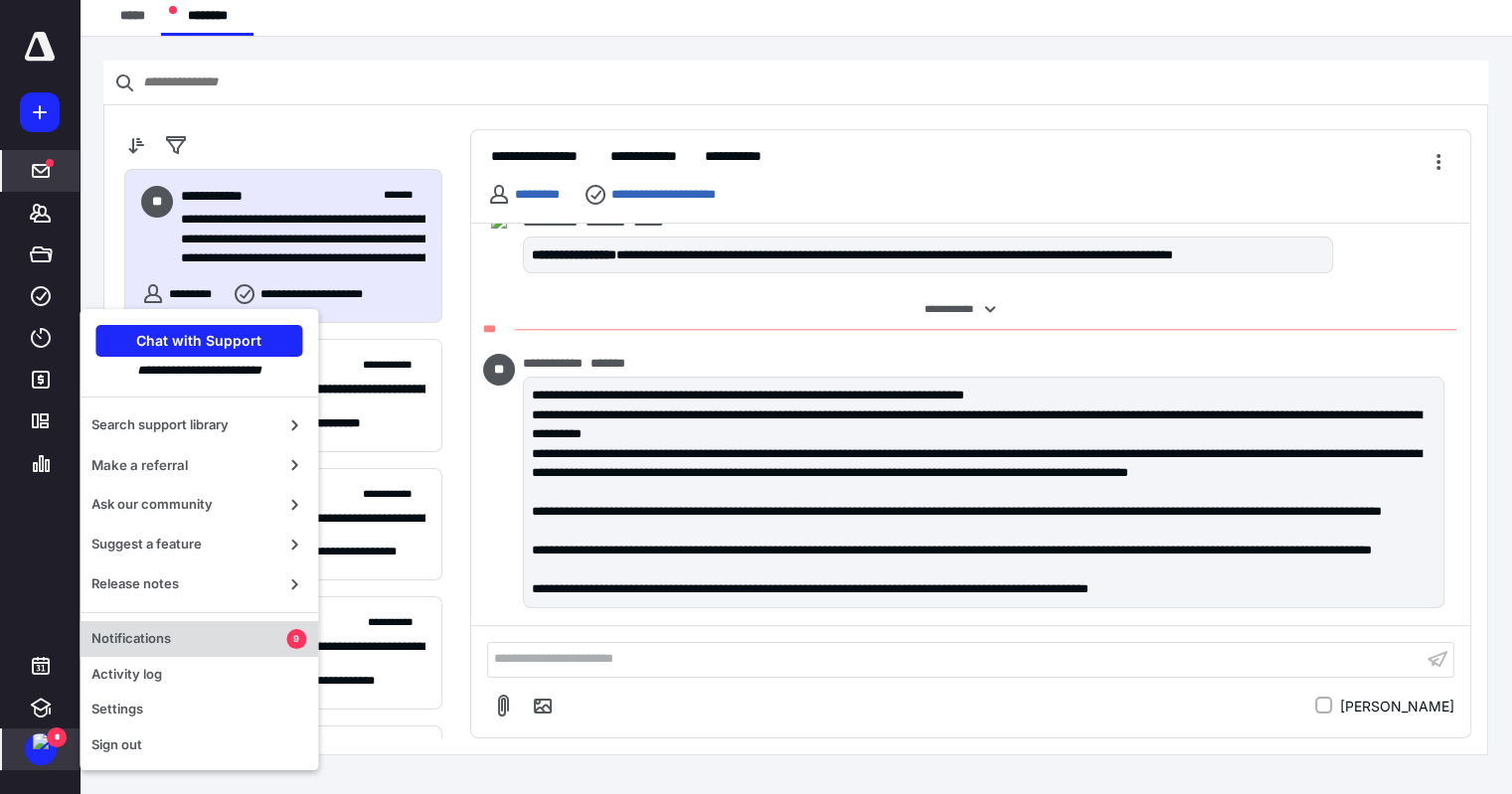 click on "Notifications" at bounding box center (189, 639) 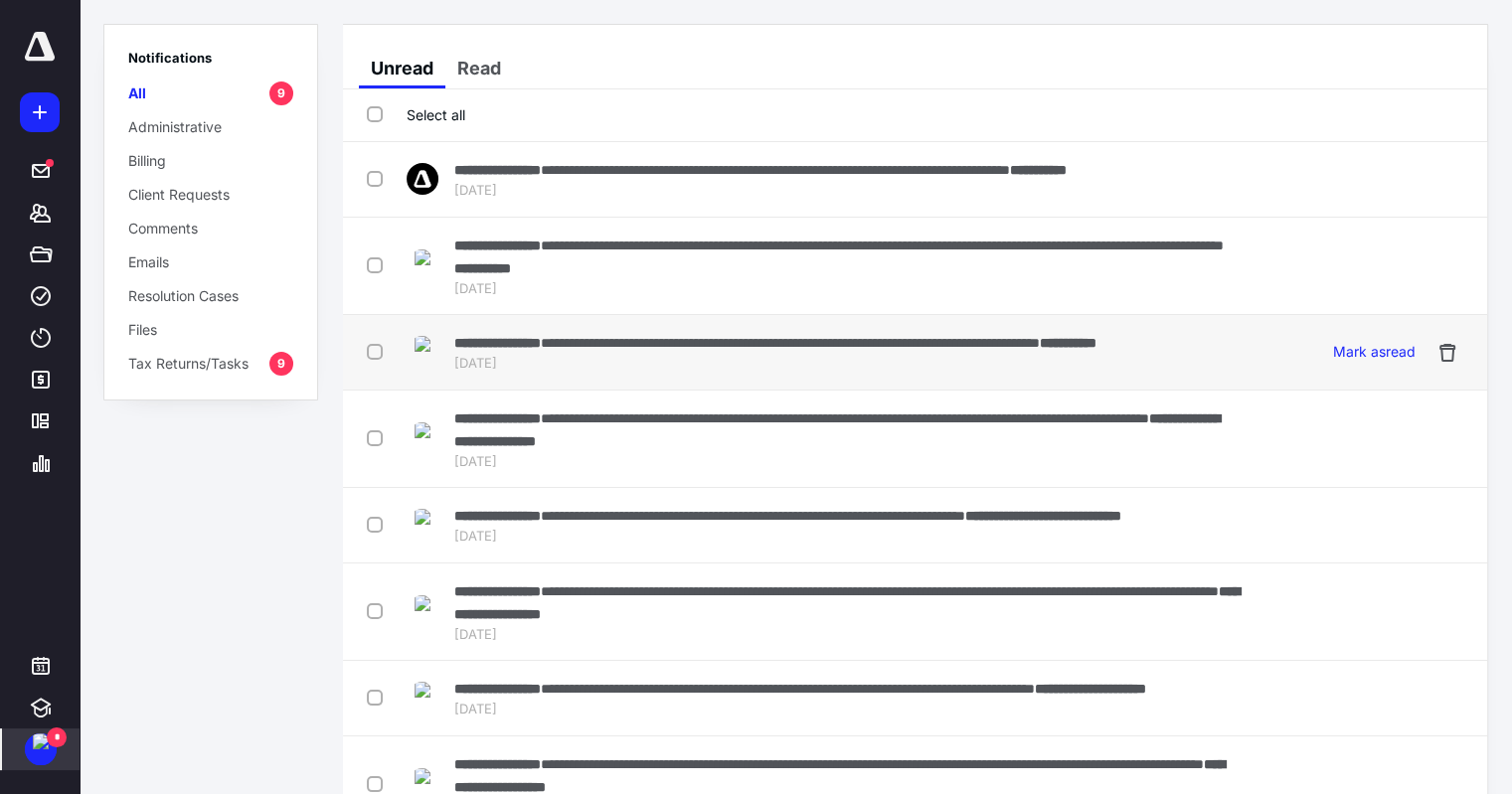 scroll, scrollTop: 253, scrollLeft: 0, axis: vertical 